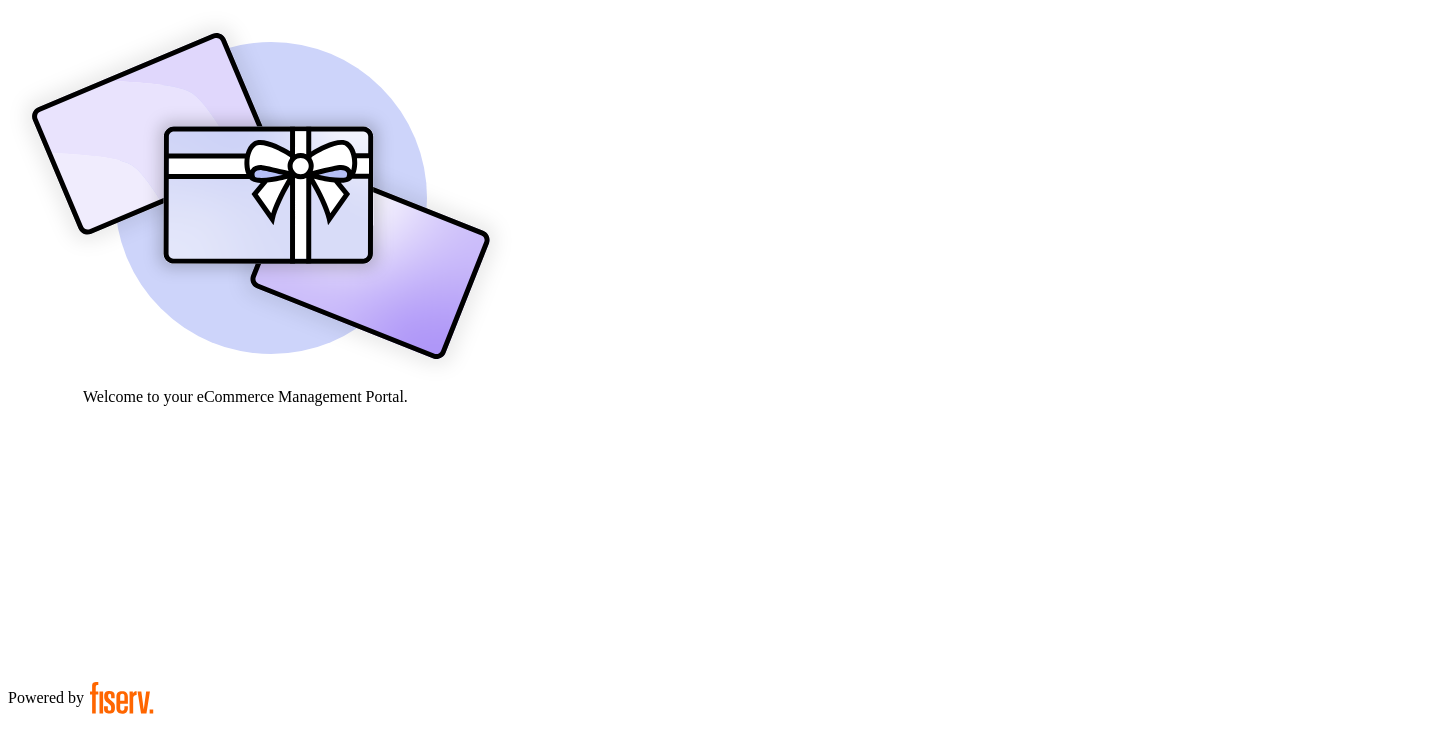 scroll, scrollTop: 0, scrollLeft: 0, axis: both 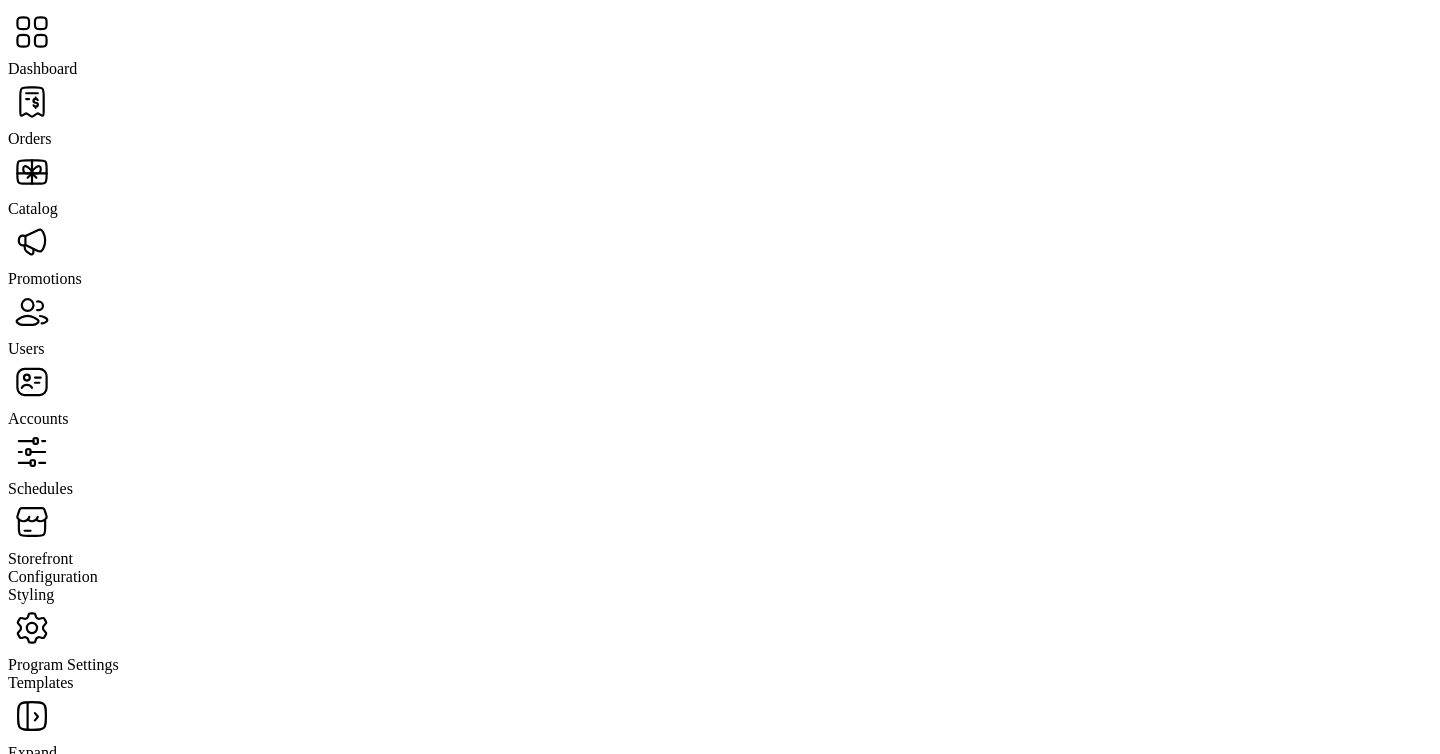 click at bounding box center [32, 102] 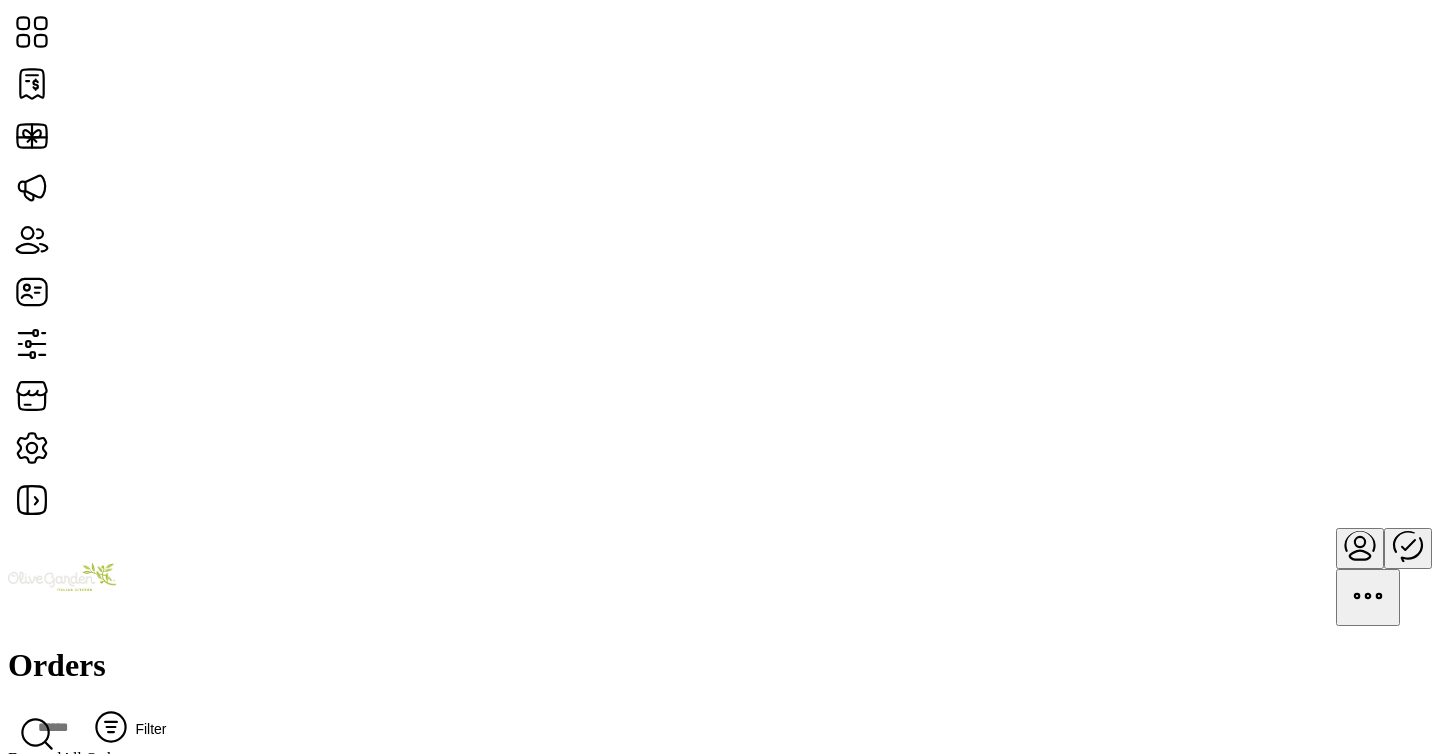 click on "Filter" at bounding box center (124, 729) 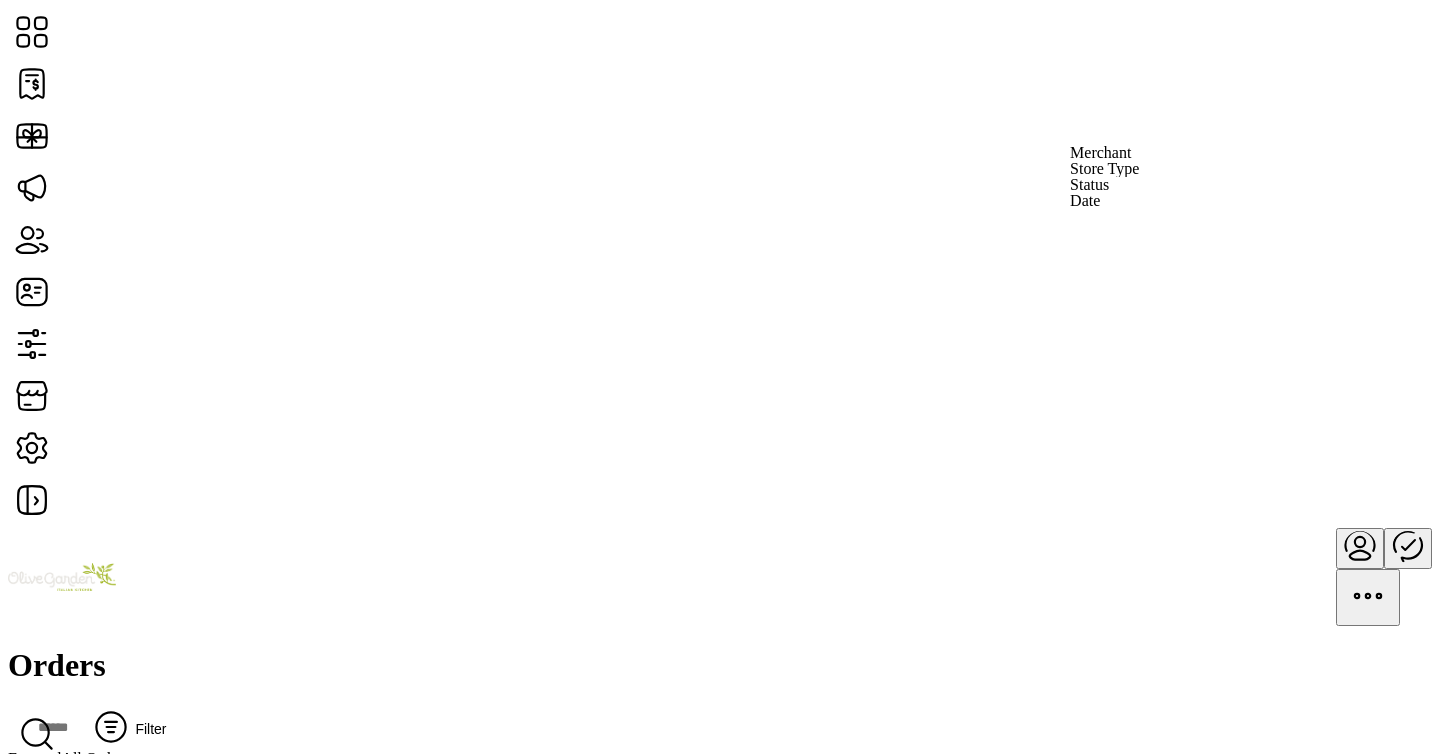 click at bounding box center [8, 768] 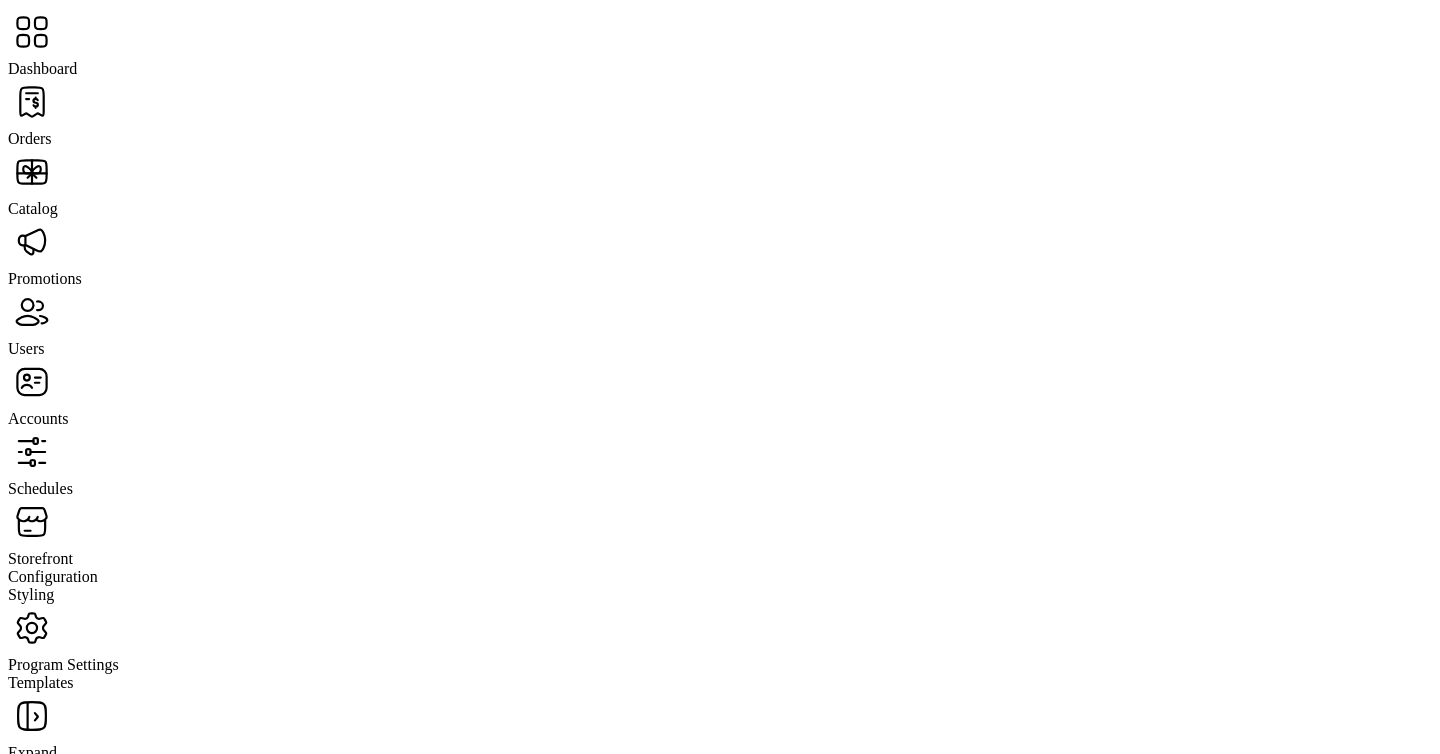 click at bounding box center [32, 32] 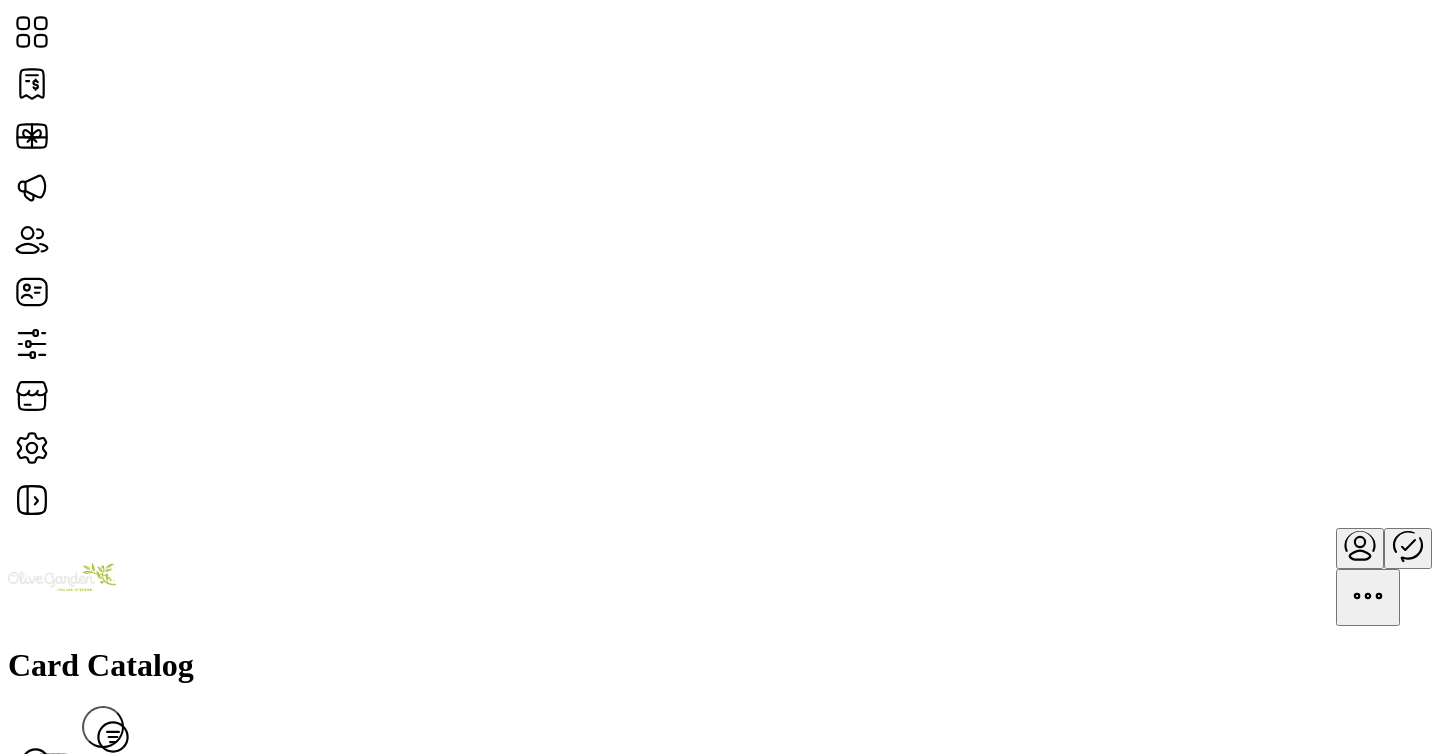 scroll, scrollTop: 3308, scrollLeft: 0, axis: vertical 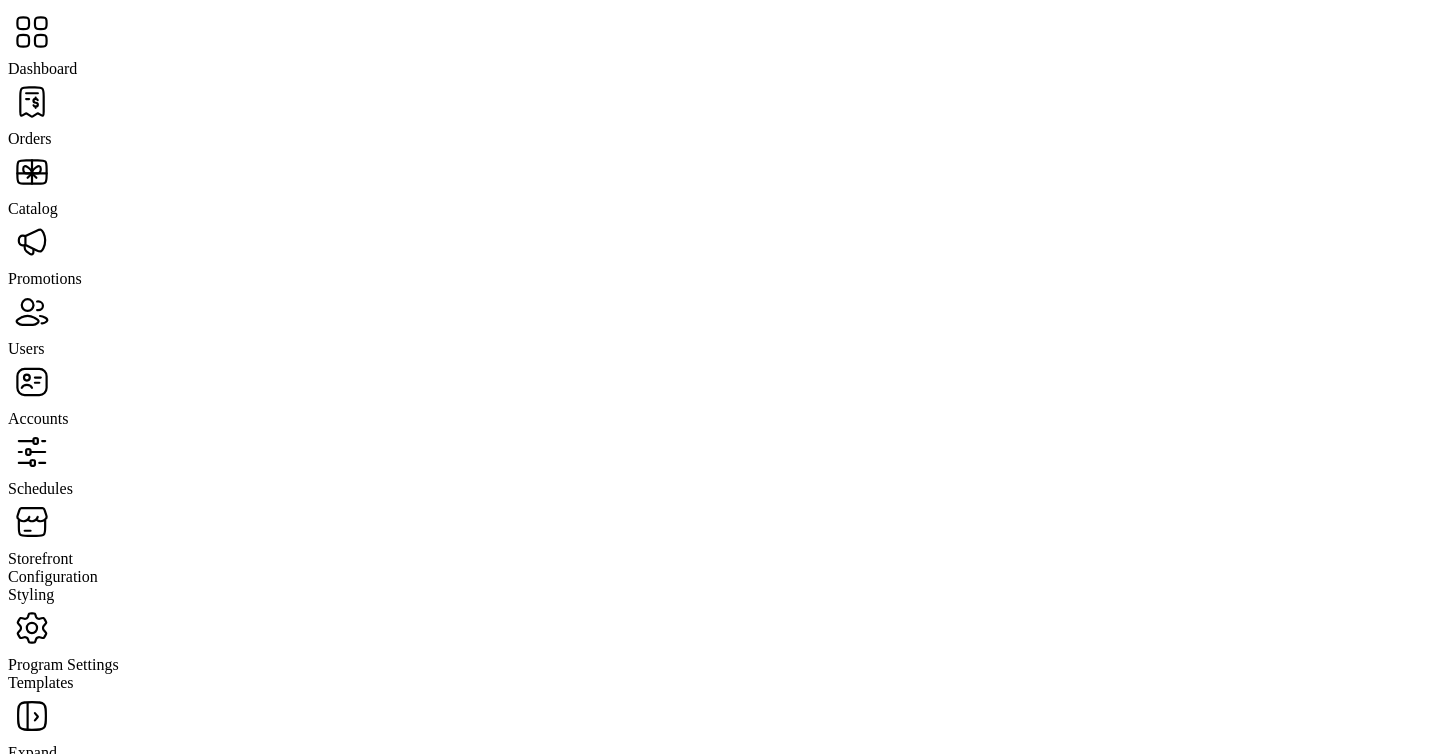 click on "Users" at bounding box center (720, 323) 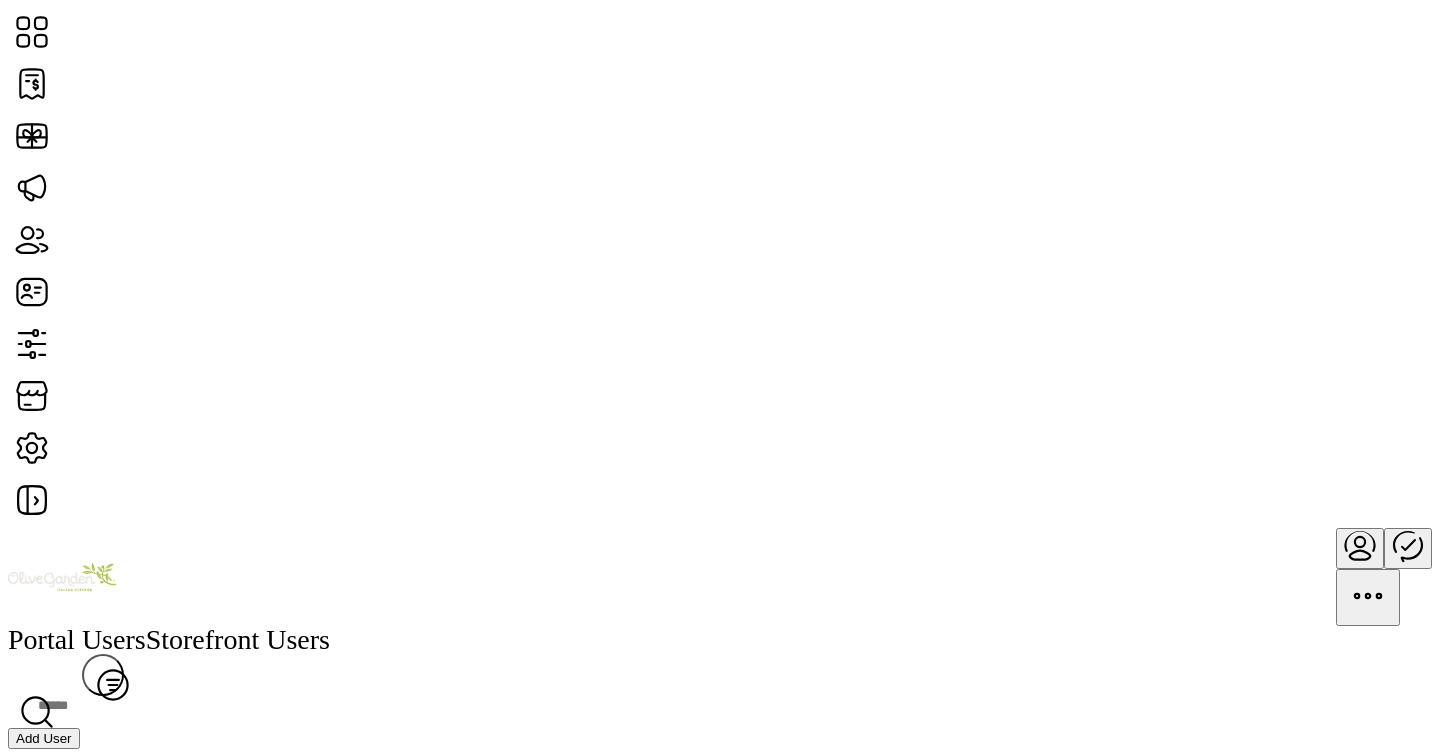 scroll, scrollTop: 413, scrollLeft: 0, axis: vertical 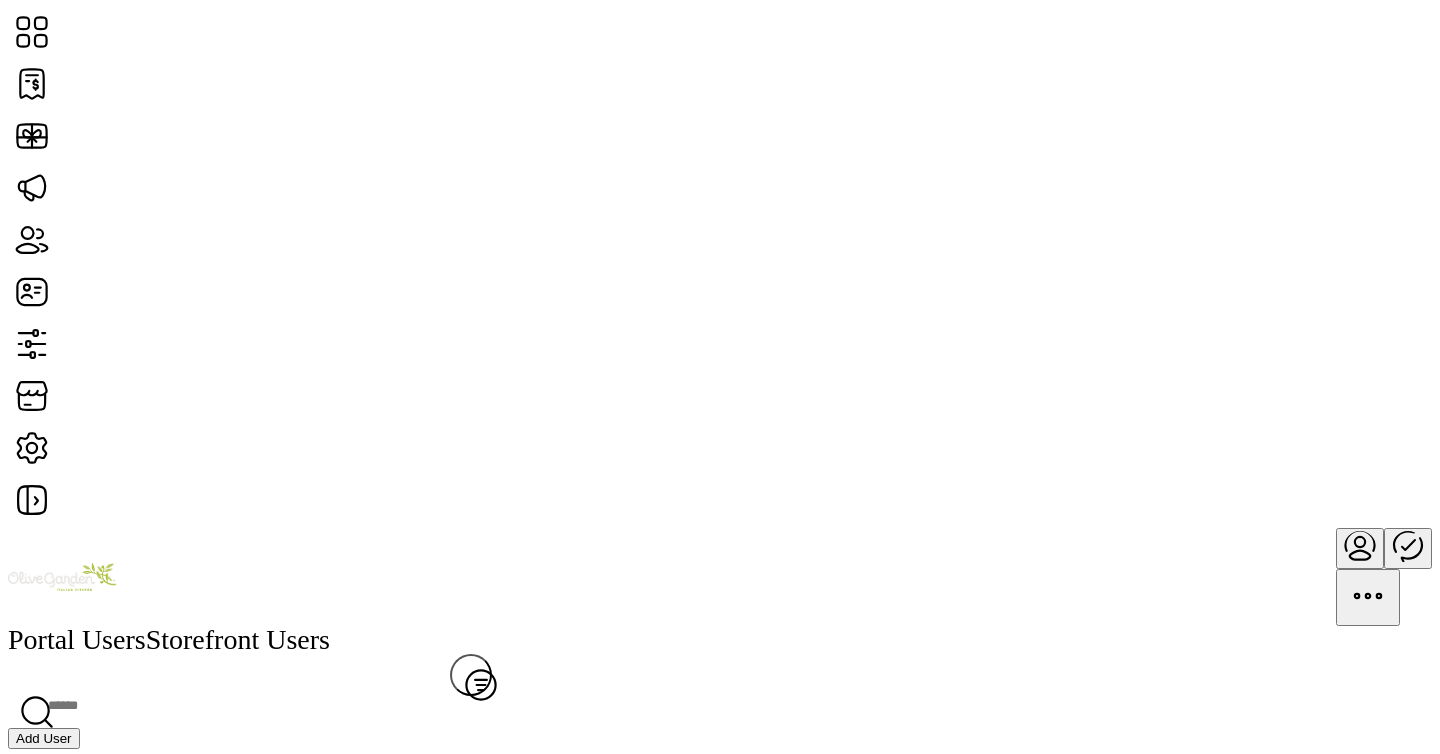 click at bounding box center [229, 706] 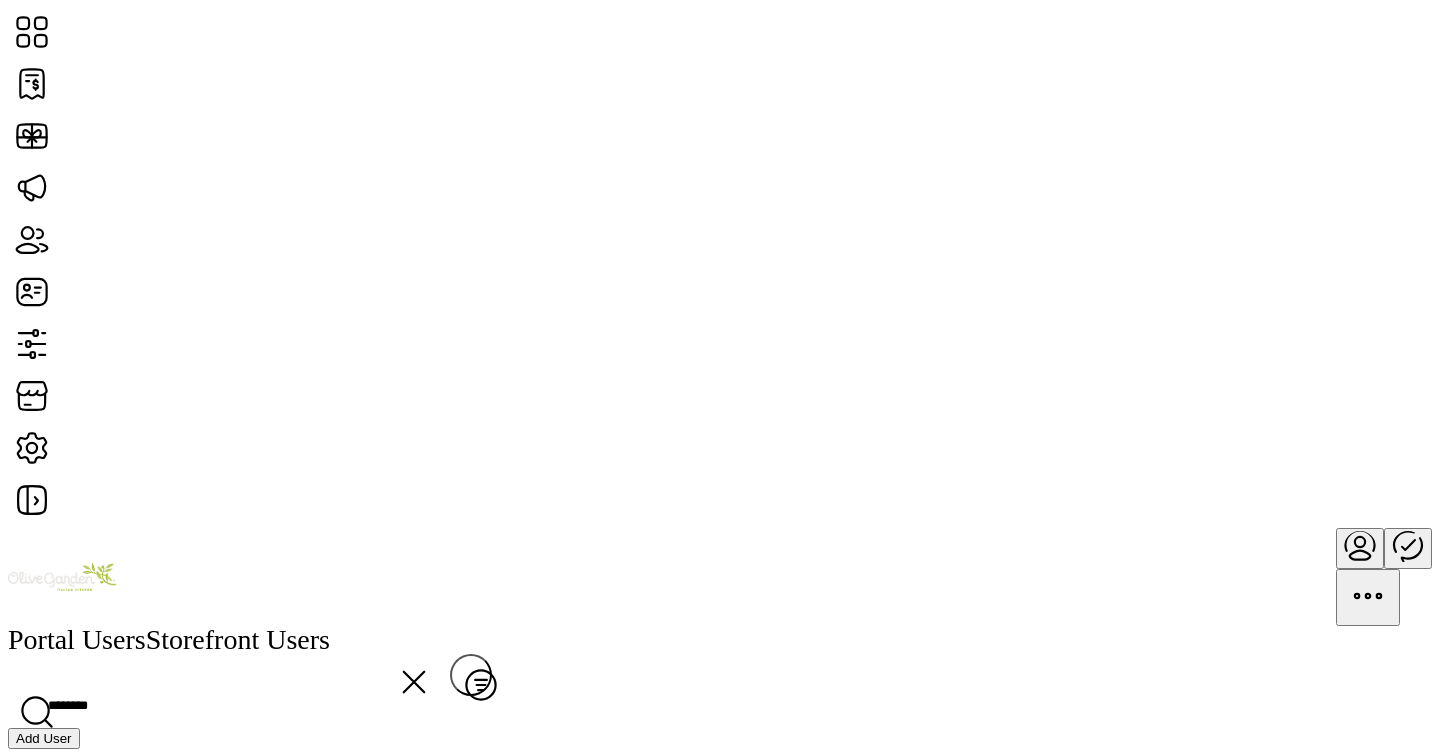 type on "********" 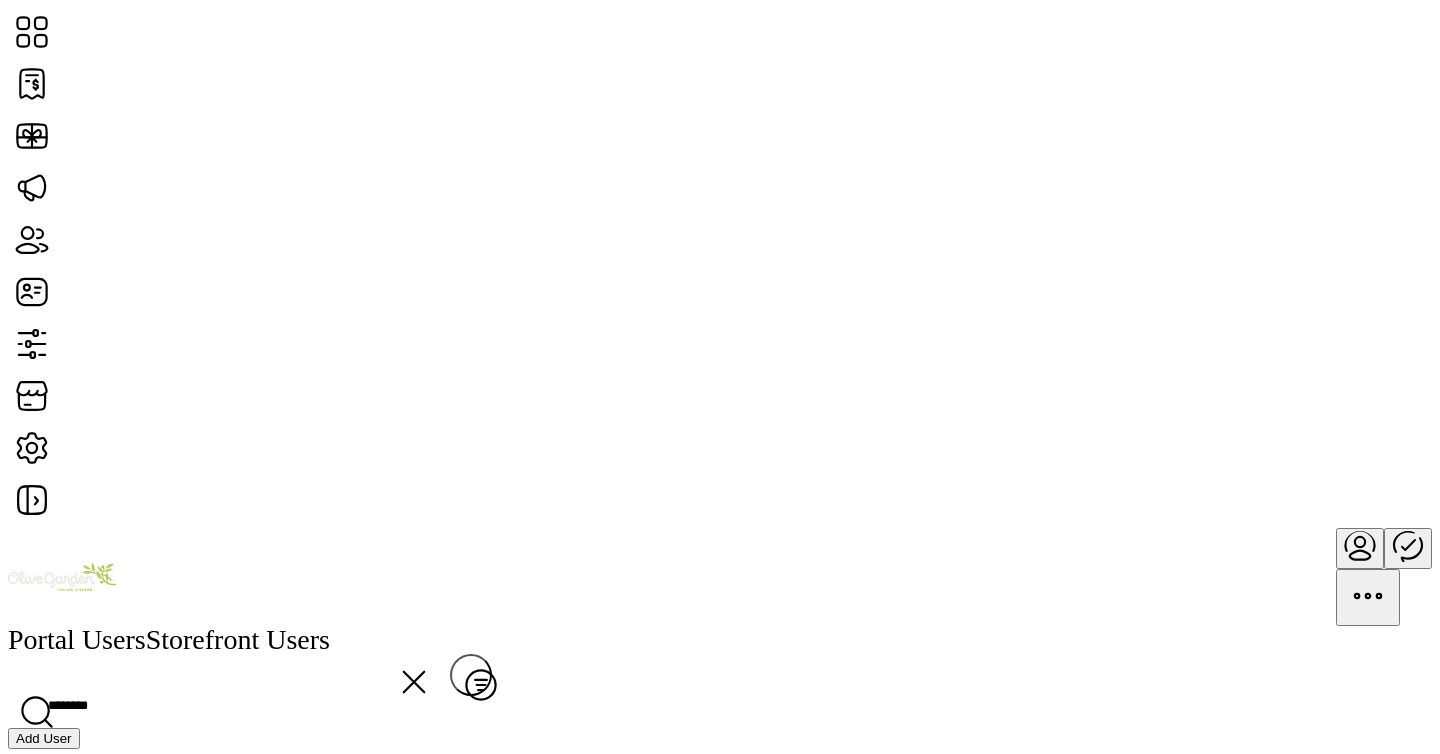 click at bounding box center (1263, 801) 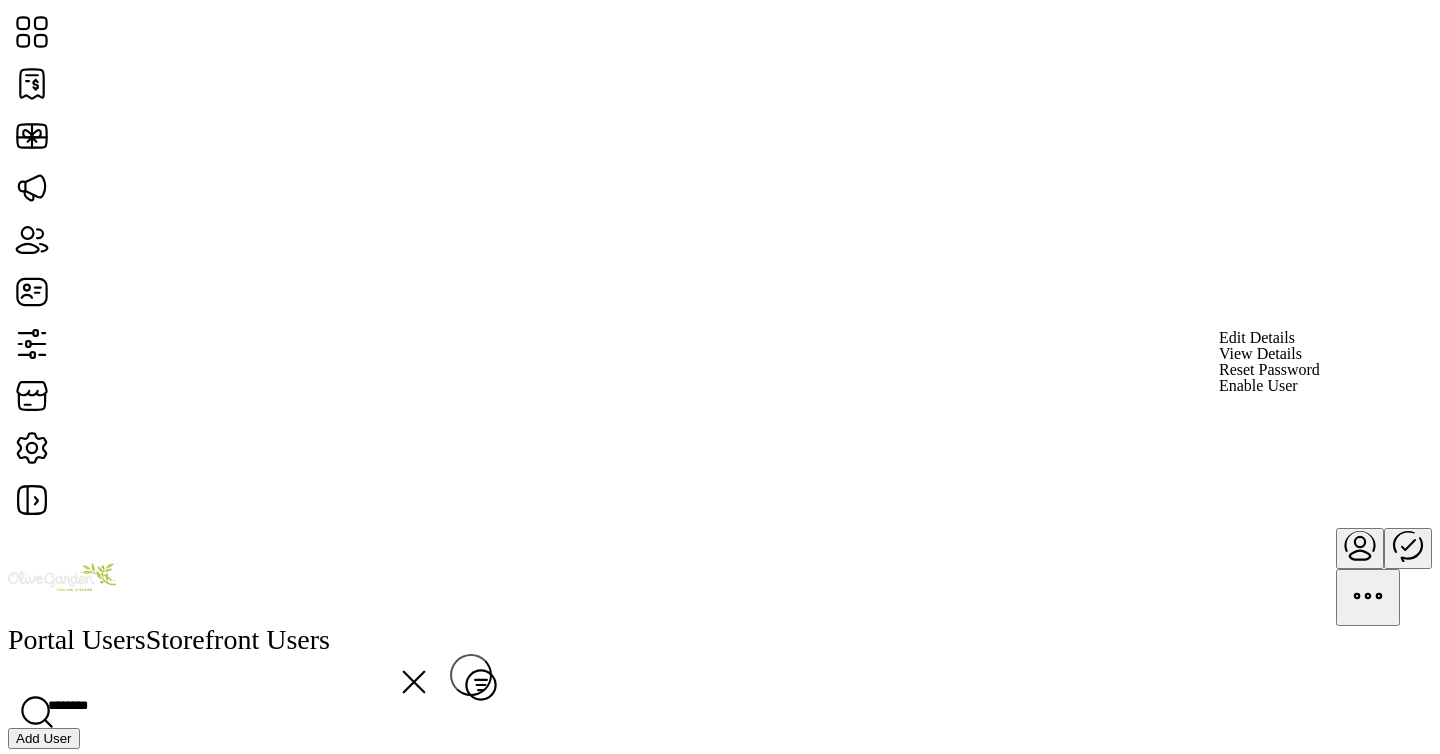 click on "Edit Details" at bounding box center (1269, 338) 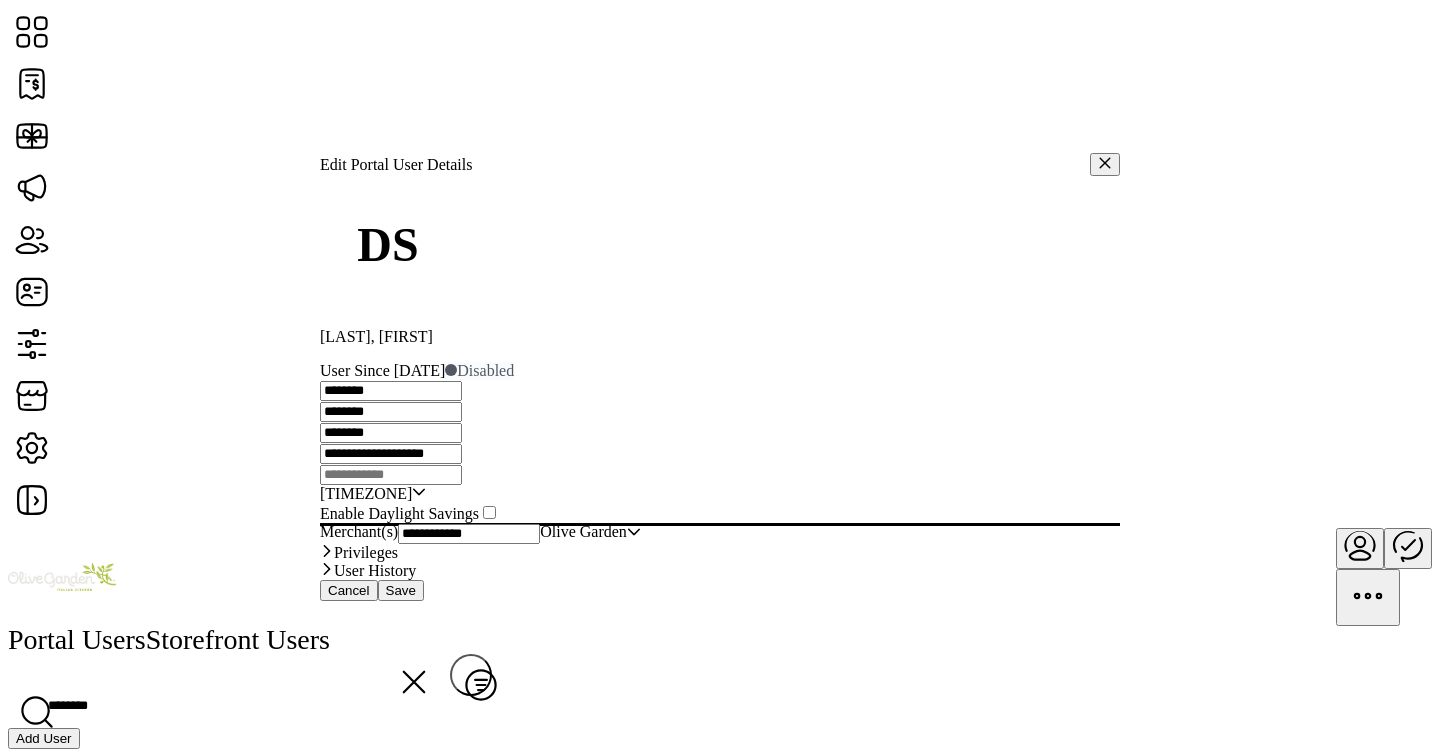 click on "Privileges" at bounding box center [720, 553] 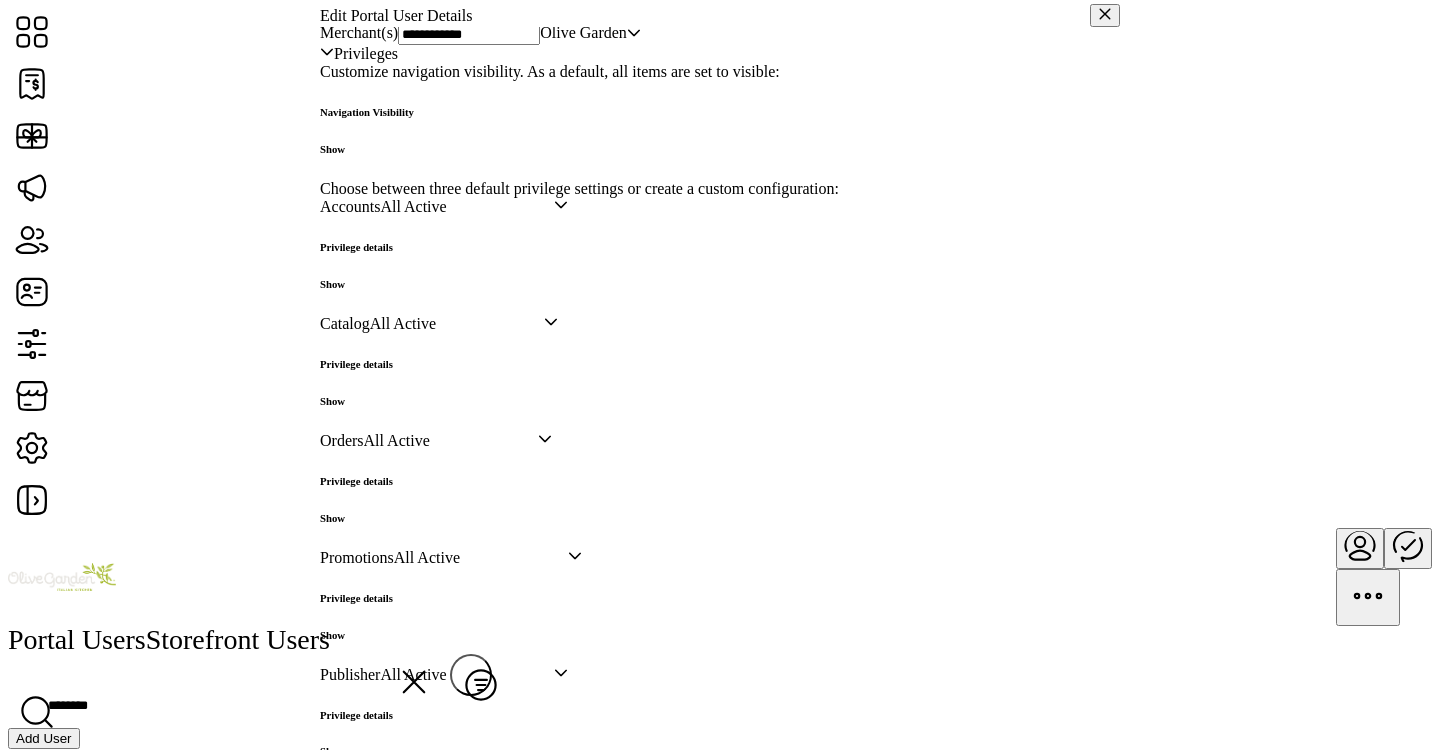 scroll, scrollTop: 361, scrollLeft: 0, axis: vertical 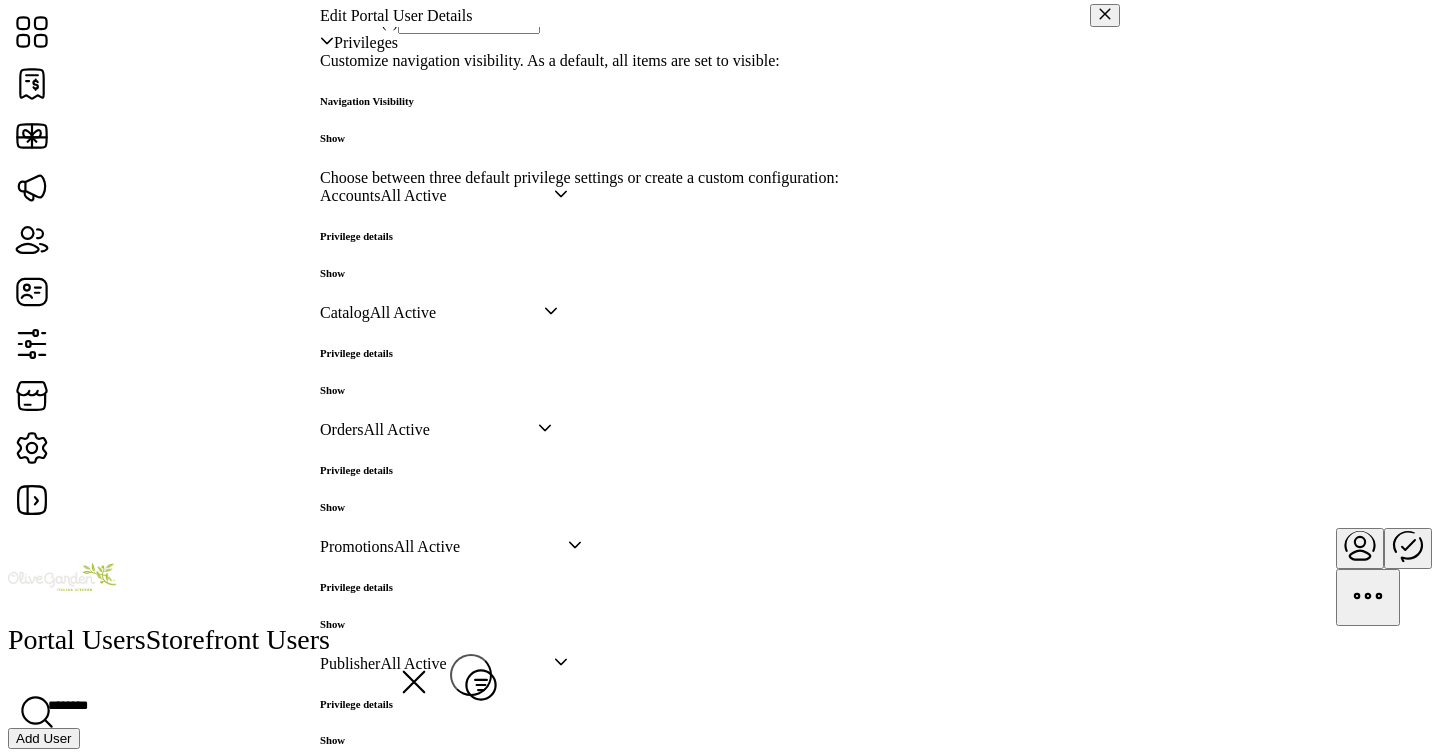 click at bounding box center [561, 196] 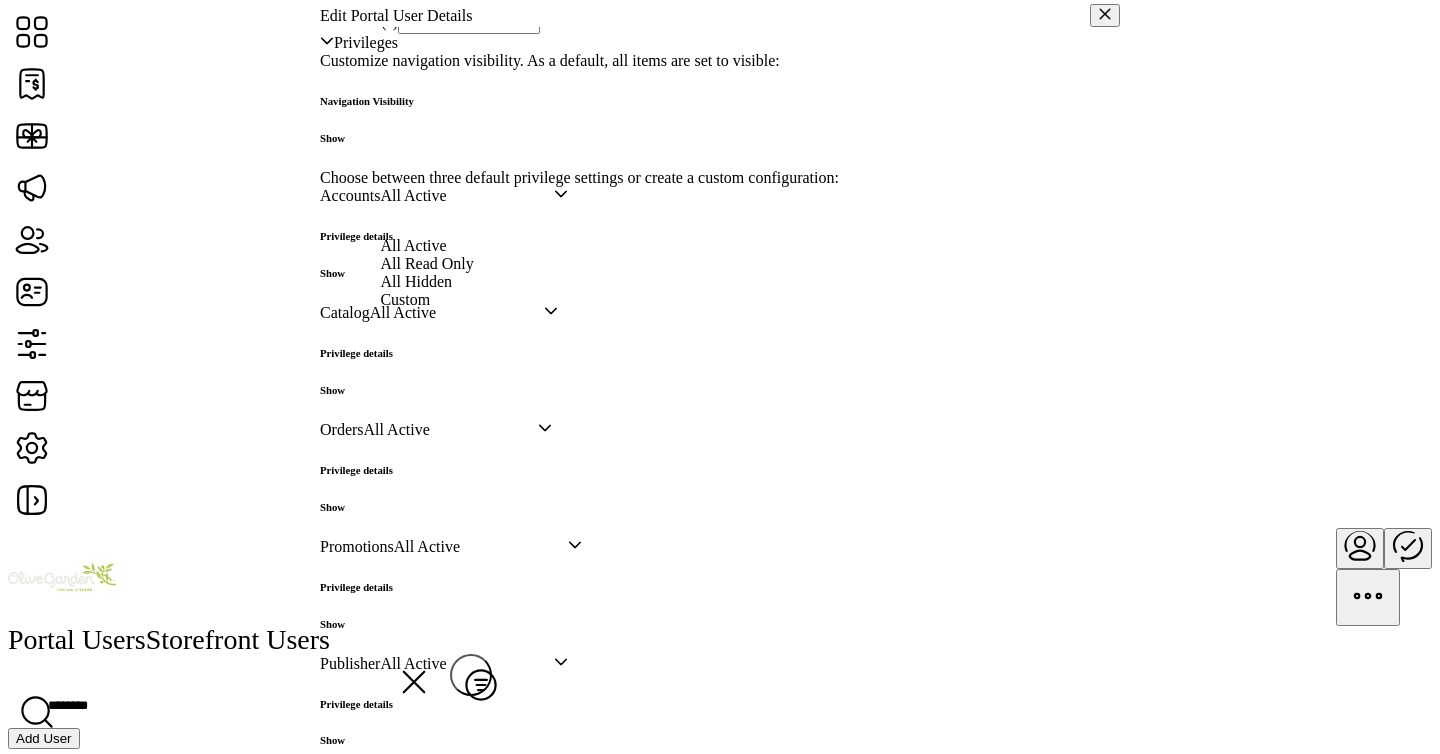 click on "Accounts All Active All Active All Read Only All Hidden Custom Privilege details Show Deactivate Account Active Read Only Hidden Add New Account Active Read Only Hidden Decision Account Active Read Only Hidden View & Edit Account Details Active Read Only Hidden View As User Read Only Hidden View Cards Active Read Only Hidden View Users Active Read Only Hidden" at bounding box center (720, 245) 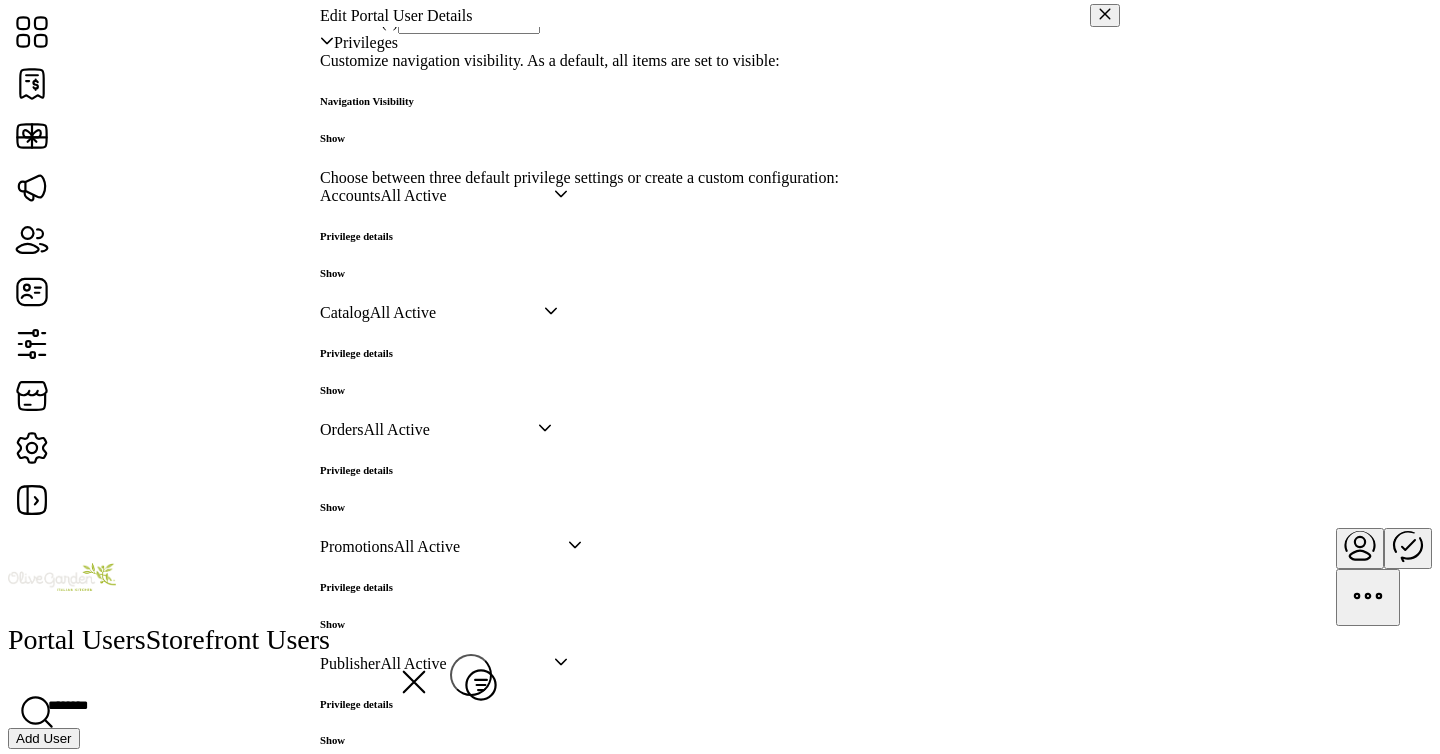 click on "Show" at bounding box center [356, 273] 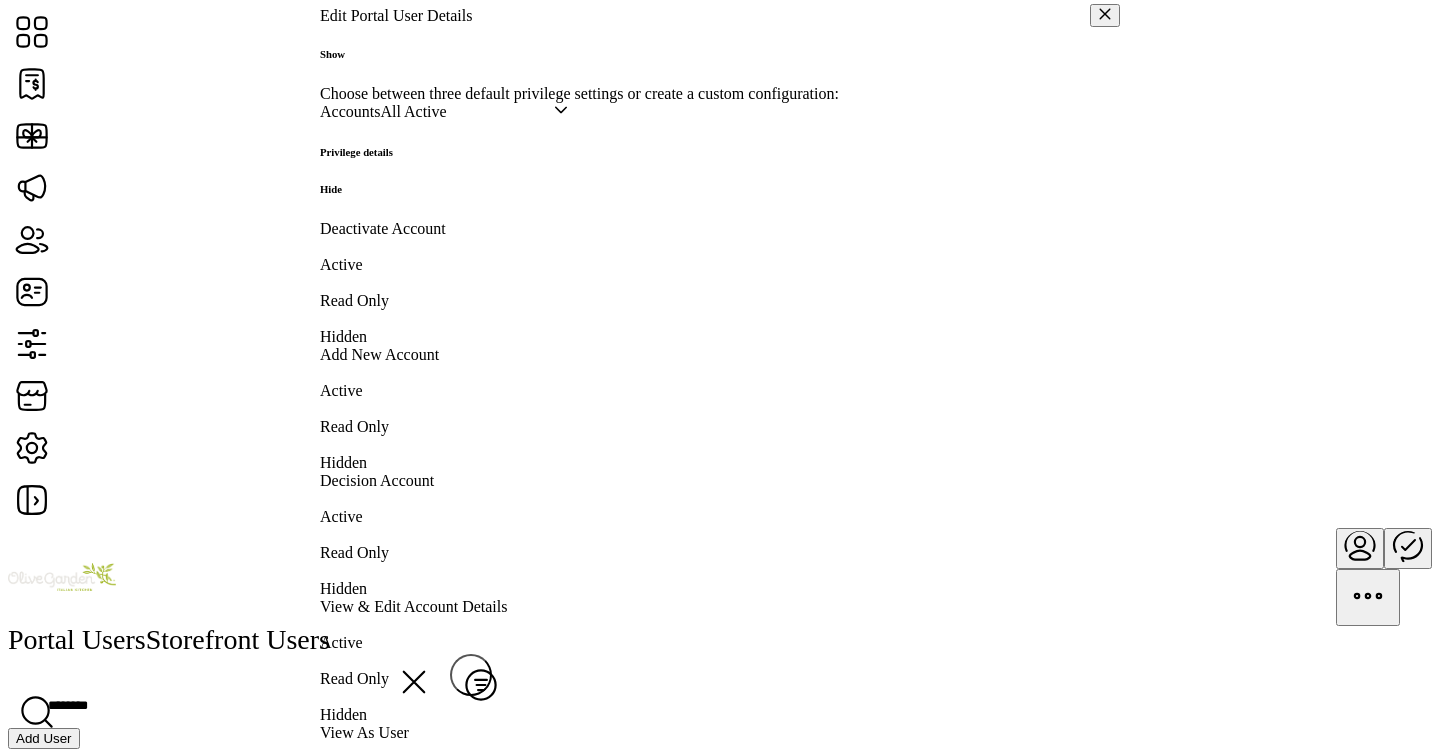scroll, scrollTop: 454, scrollLeft: 0, axis: vertical 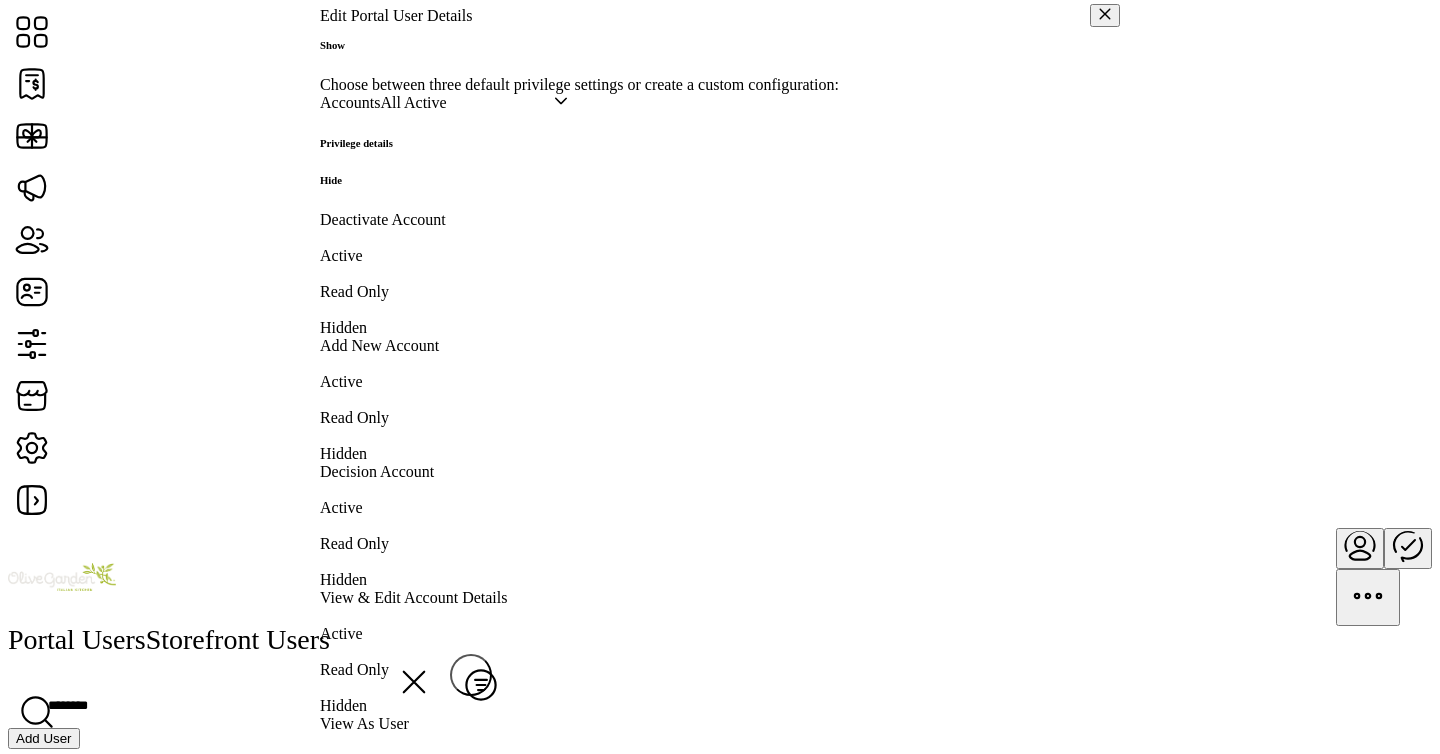 click at bounding box center (1105, 15) 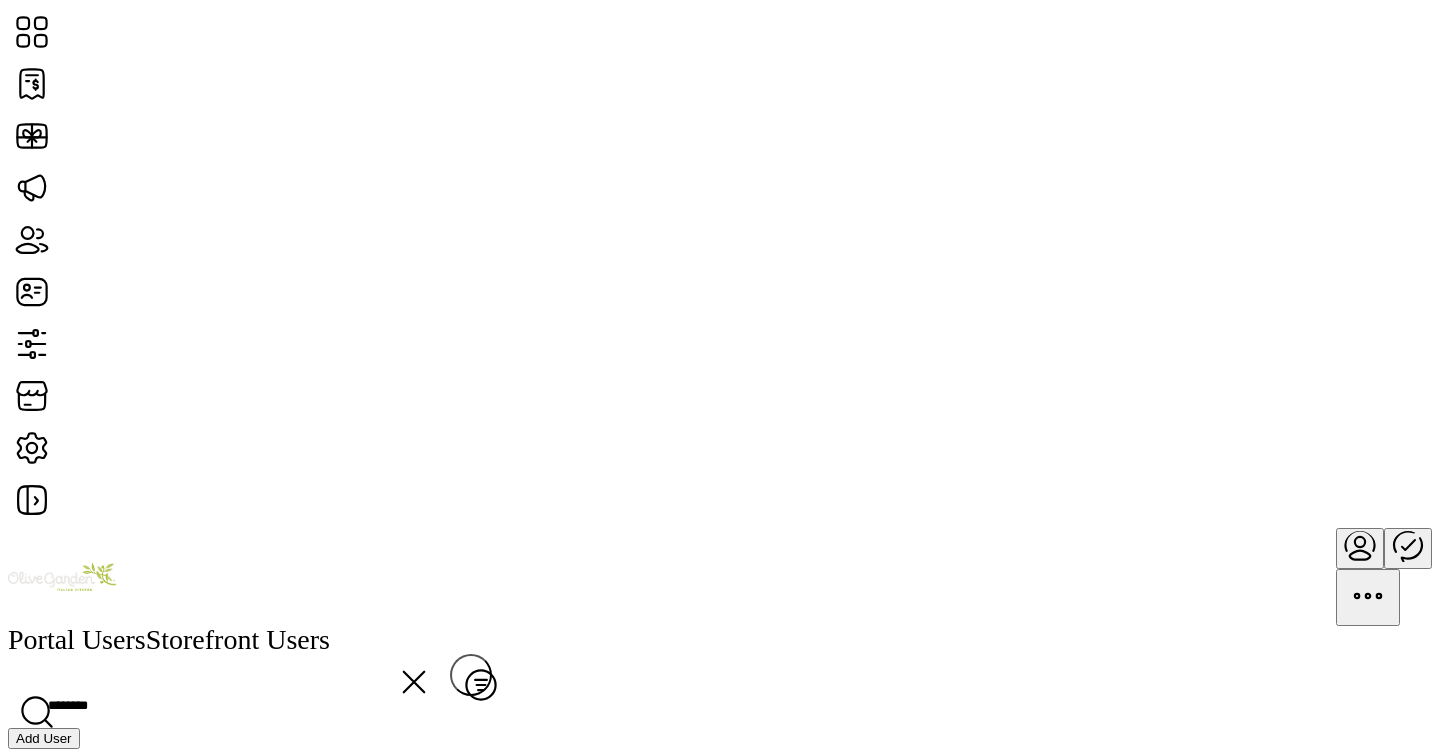 click at bounding box center [1263, 801] 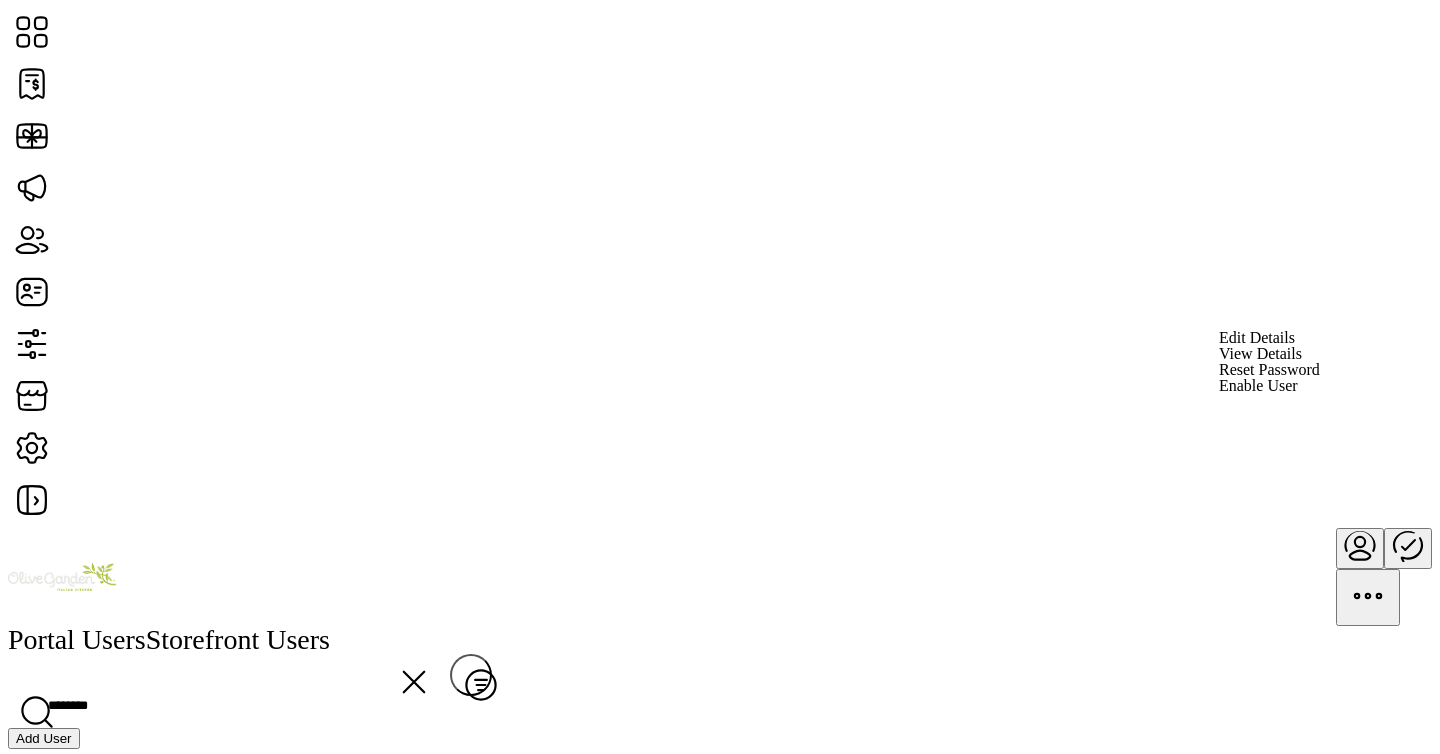 click on "Edit Details" at bounding box center (1269, 338) 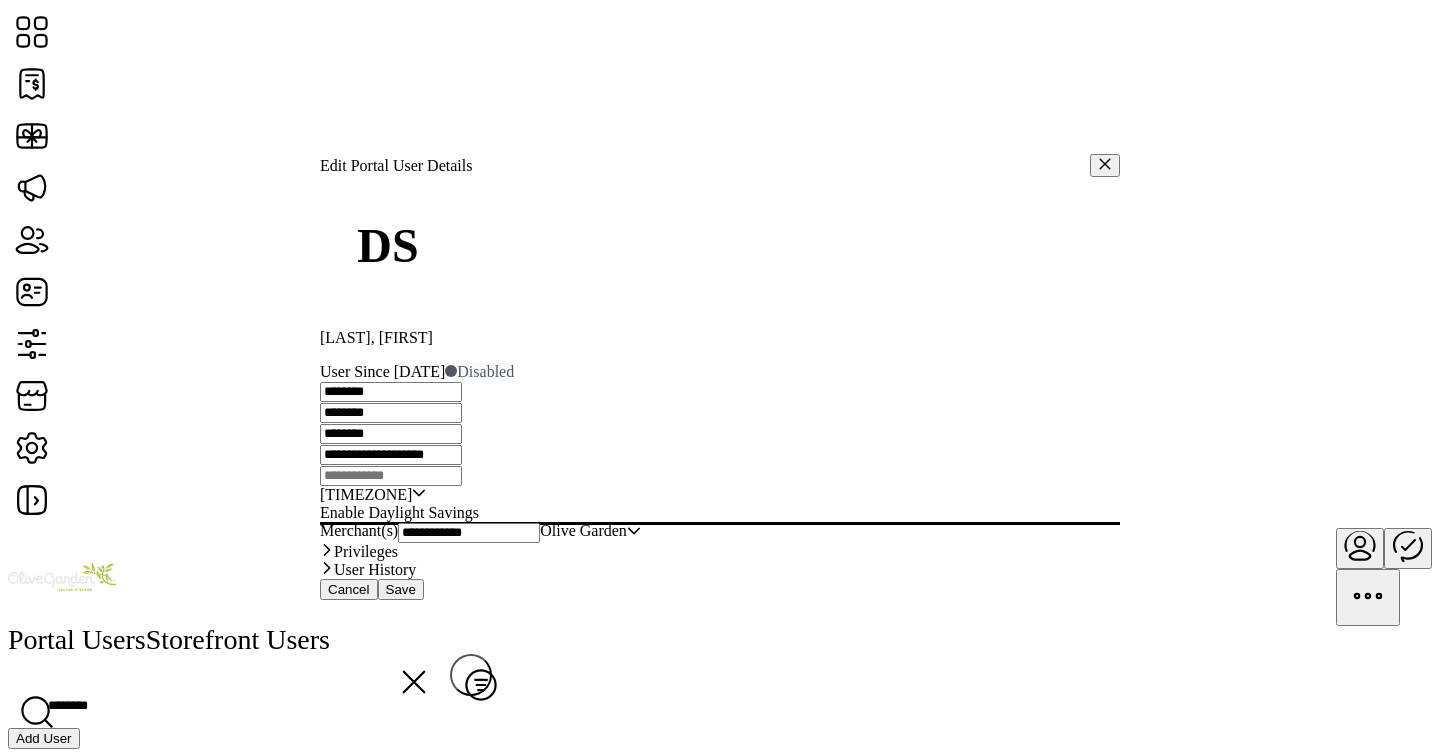 click at bounding box center [327, 550] 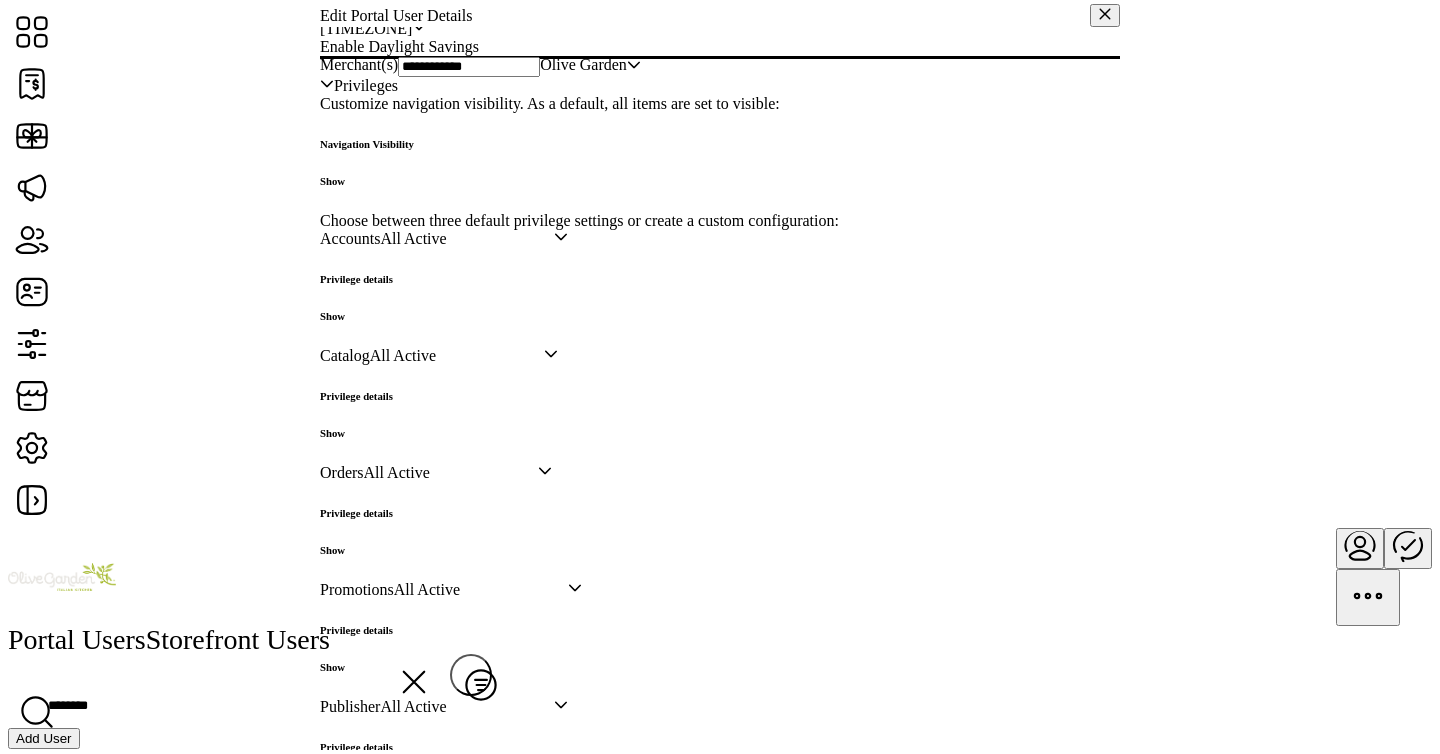 scroll, scrollTop: 315, scrollLeft: 0, axis: vertical 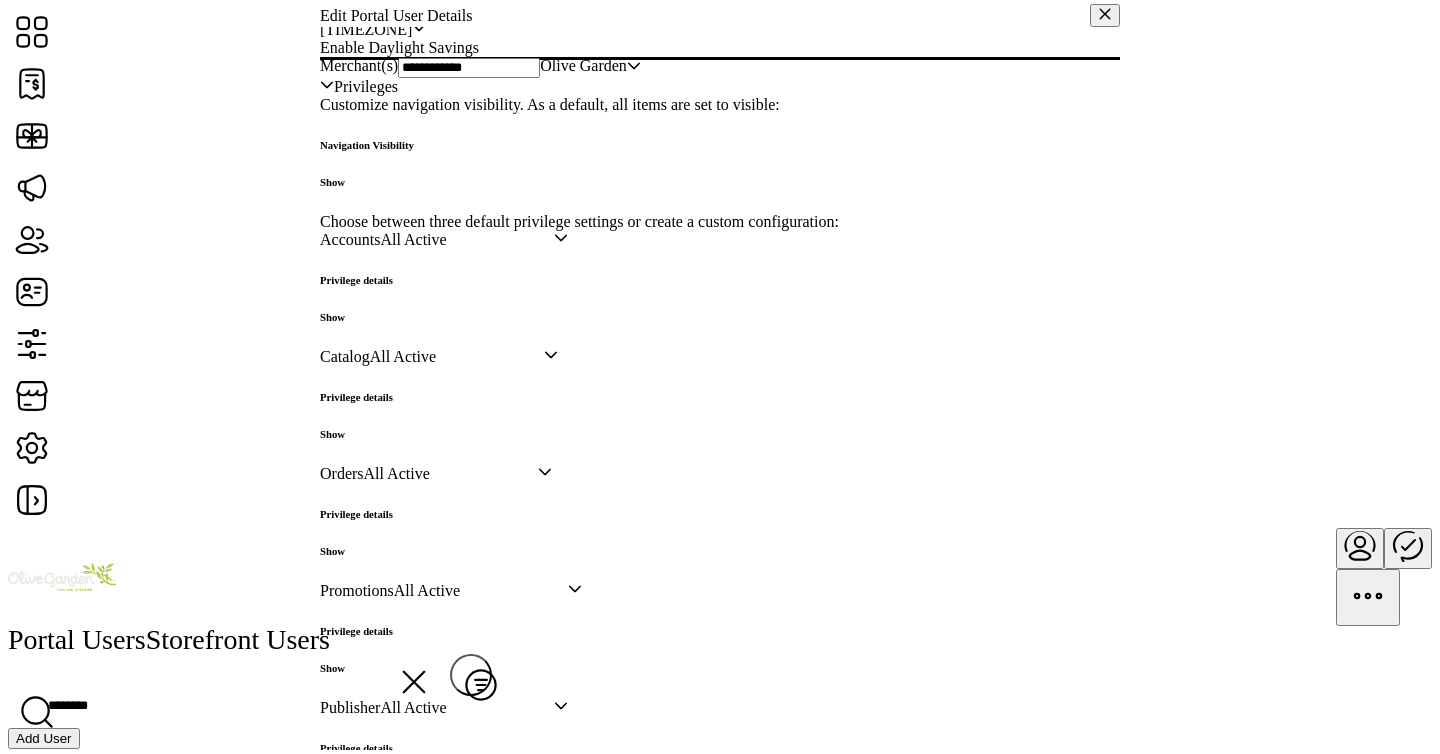 click at bounding box center (1105, 15) 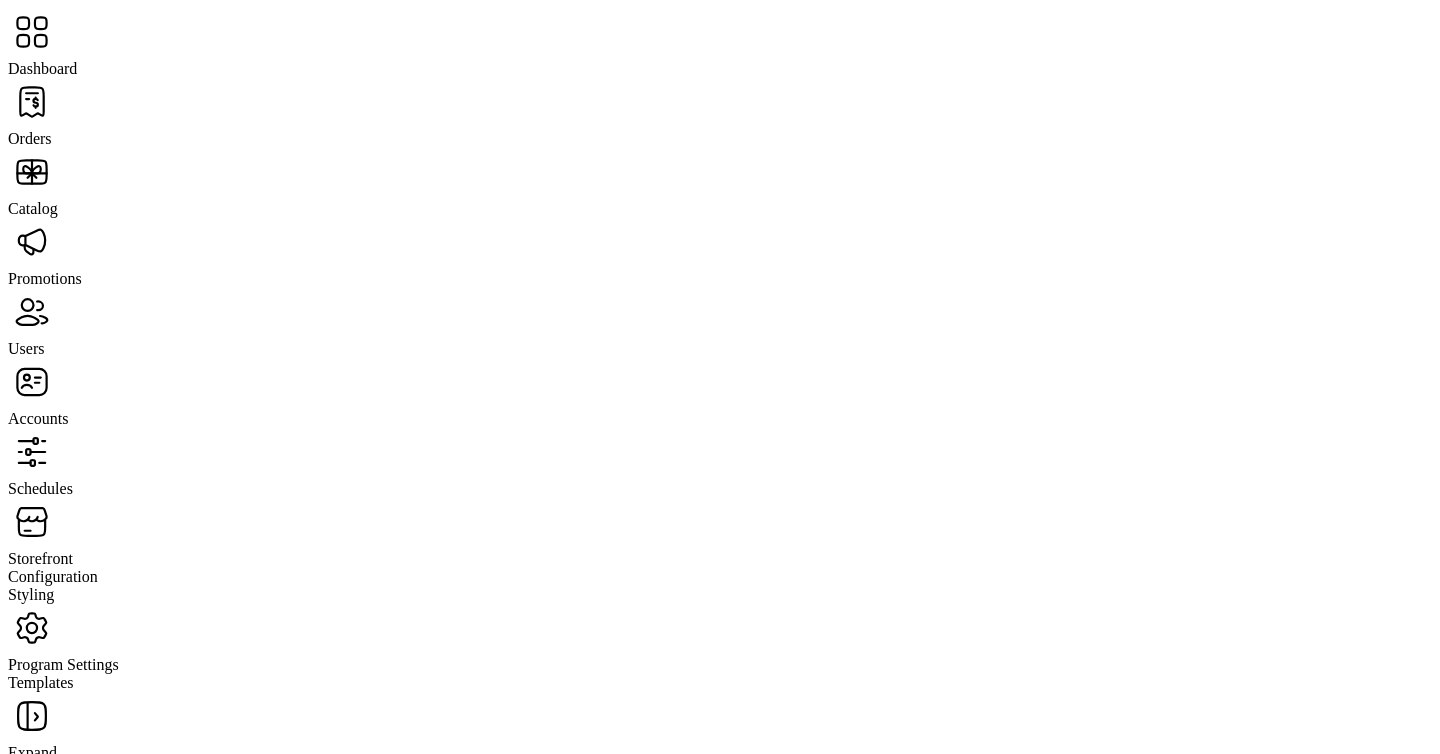 click at bounding box center (32, 32) 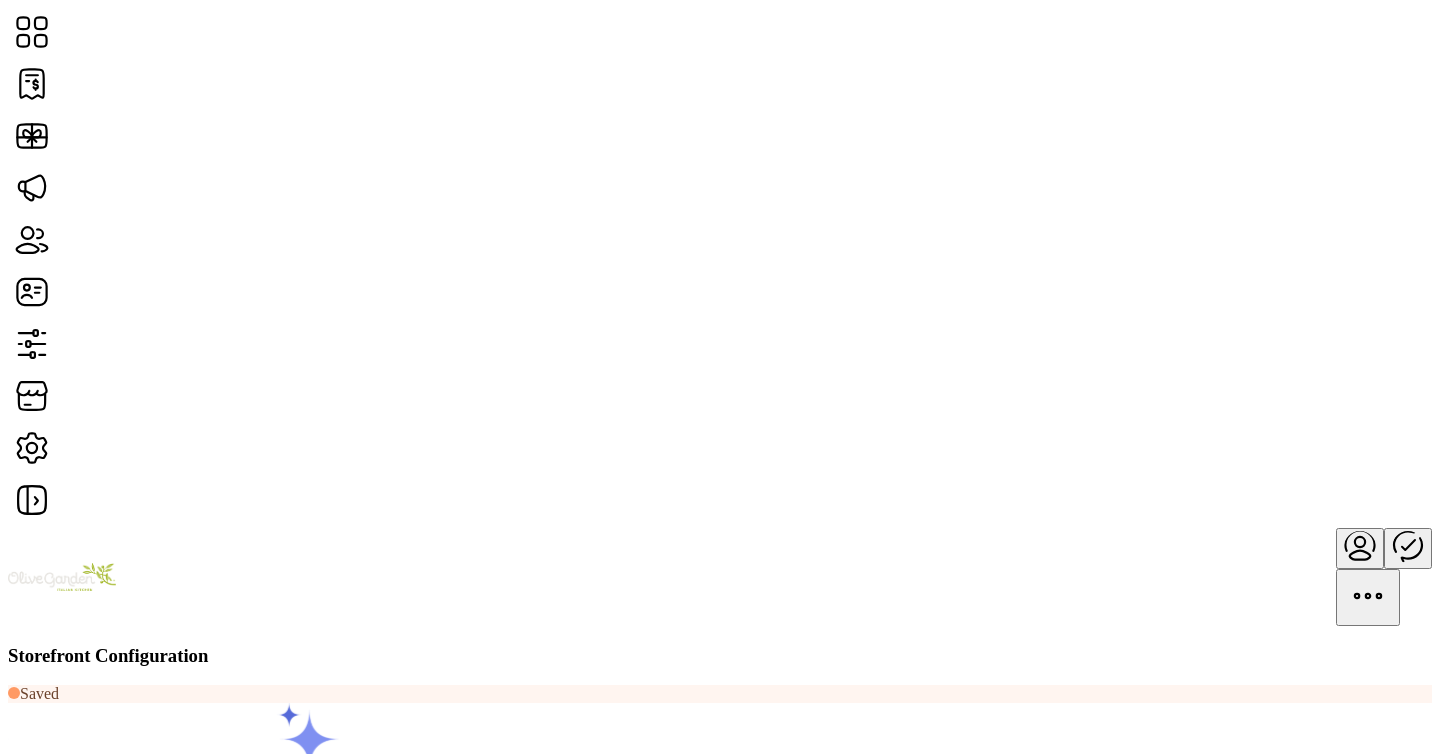 click on "Saved
Your test storefront is ready! View in Test Environment" at bounding box center [720, 876] 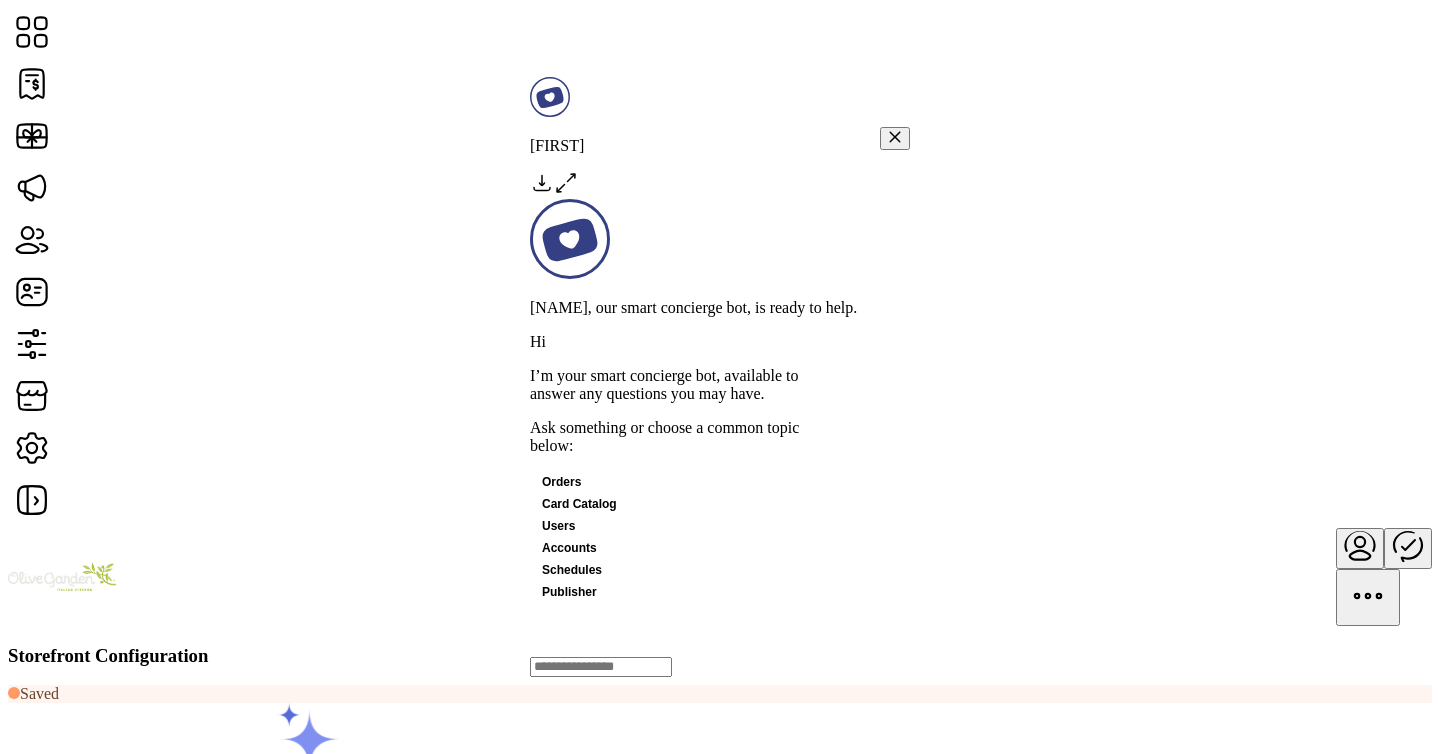 click on "Orders" at bounding box center [561, 482] 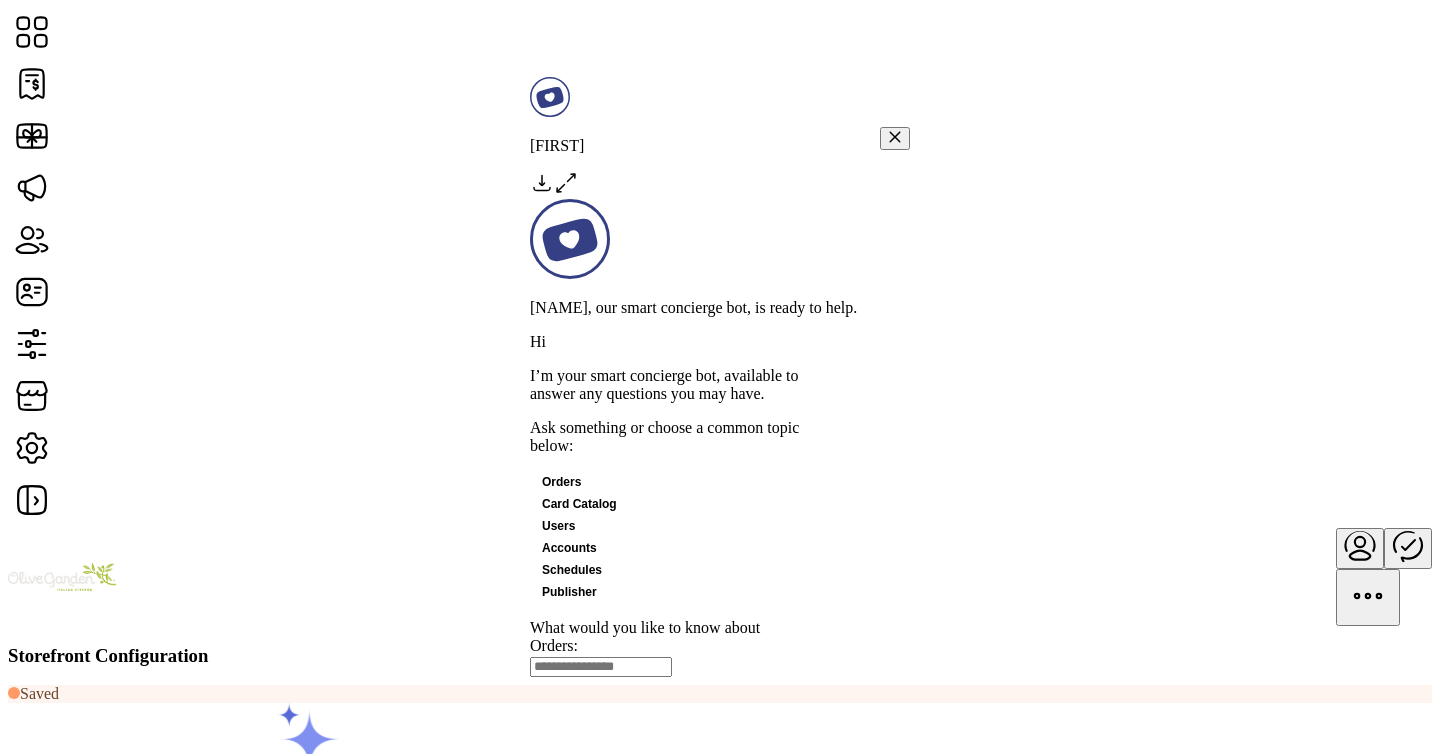 click on "How do I resend an order?" at bounding box center [617, 682] 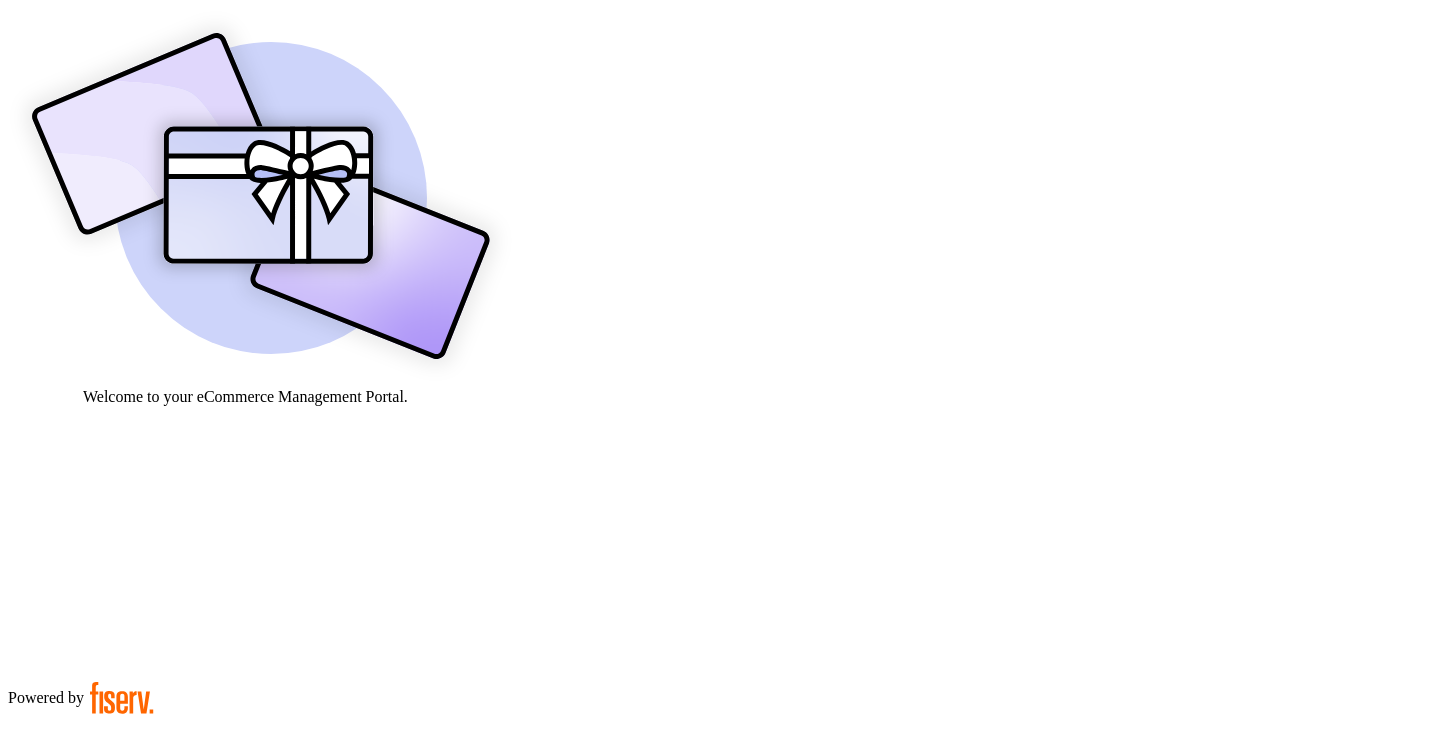 click on "****" at bounding box center (79, 913) 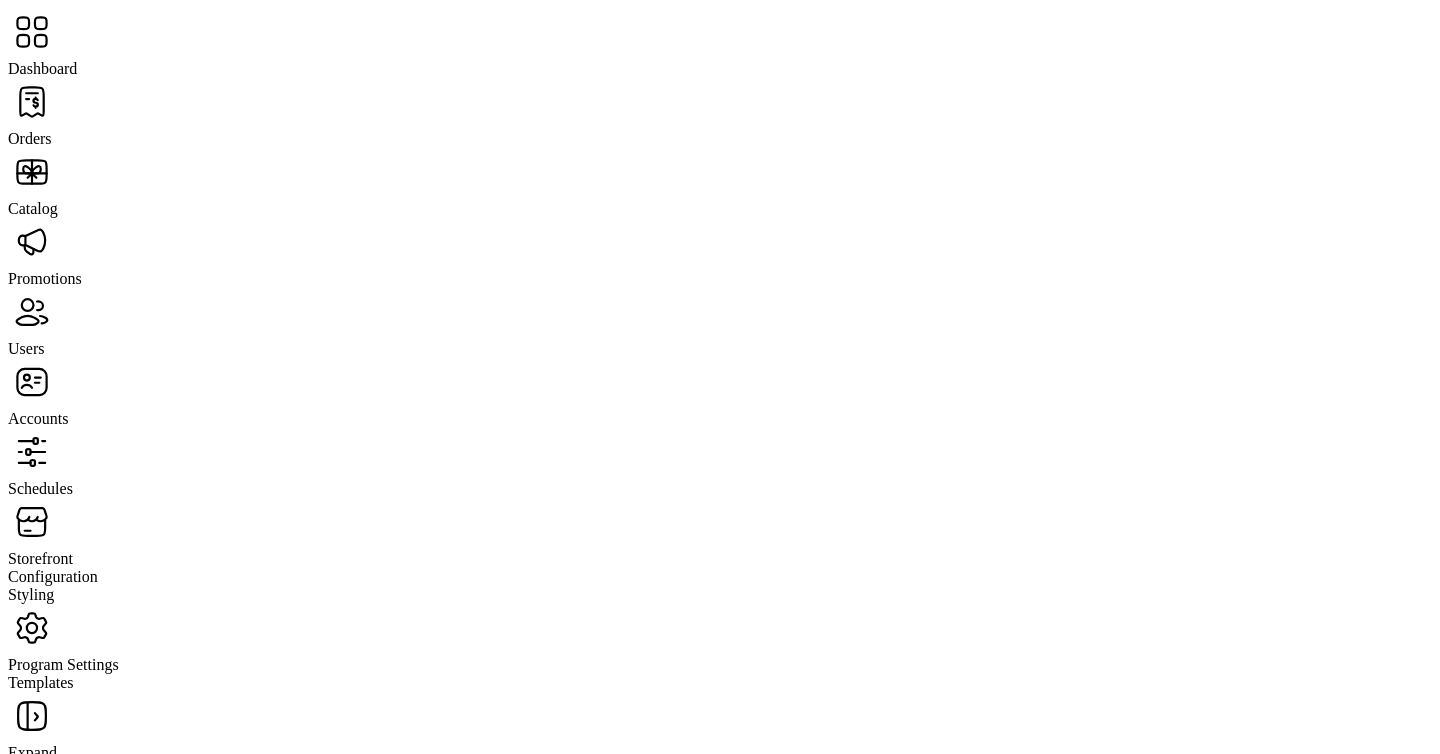 click on "Users" at bounding box center (30, 138) 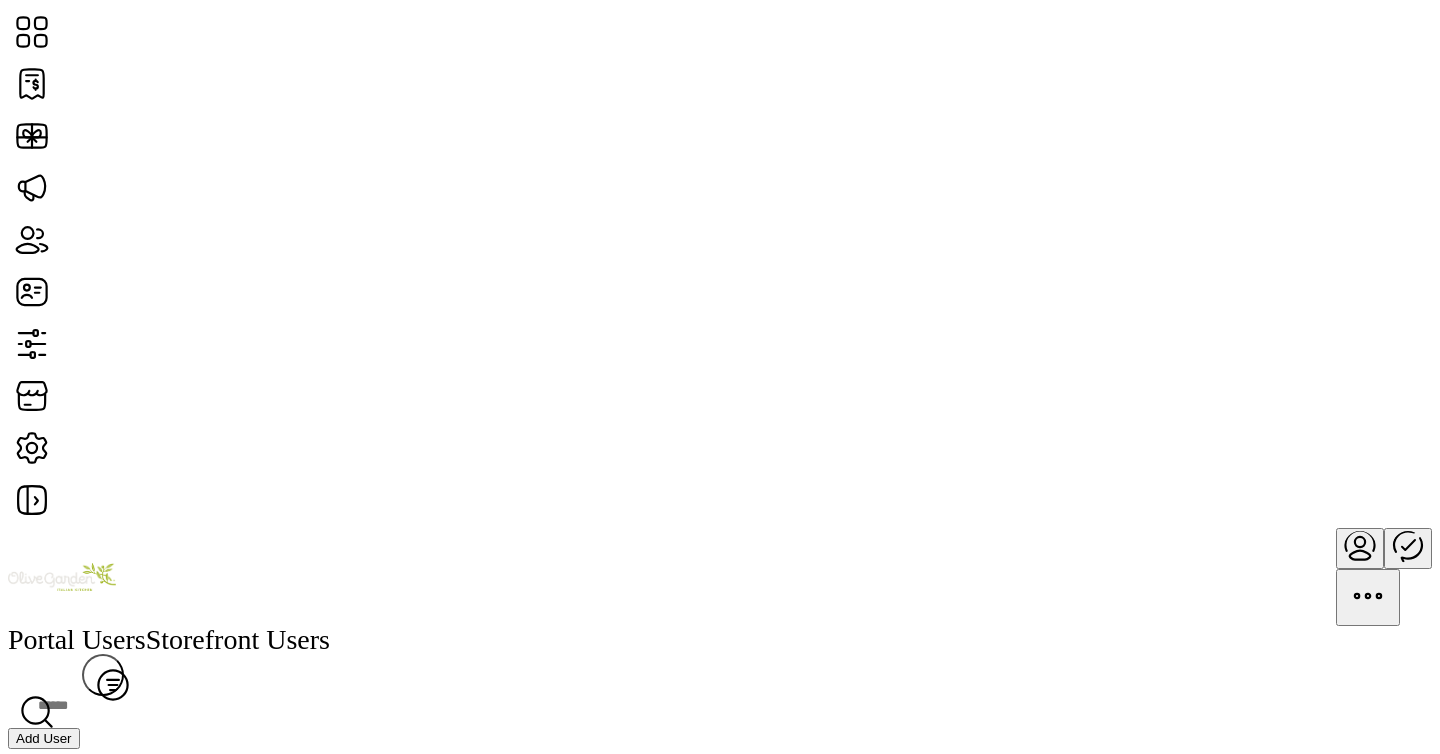 click on "Add User" at bounding box center (44, 738) 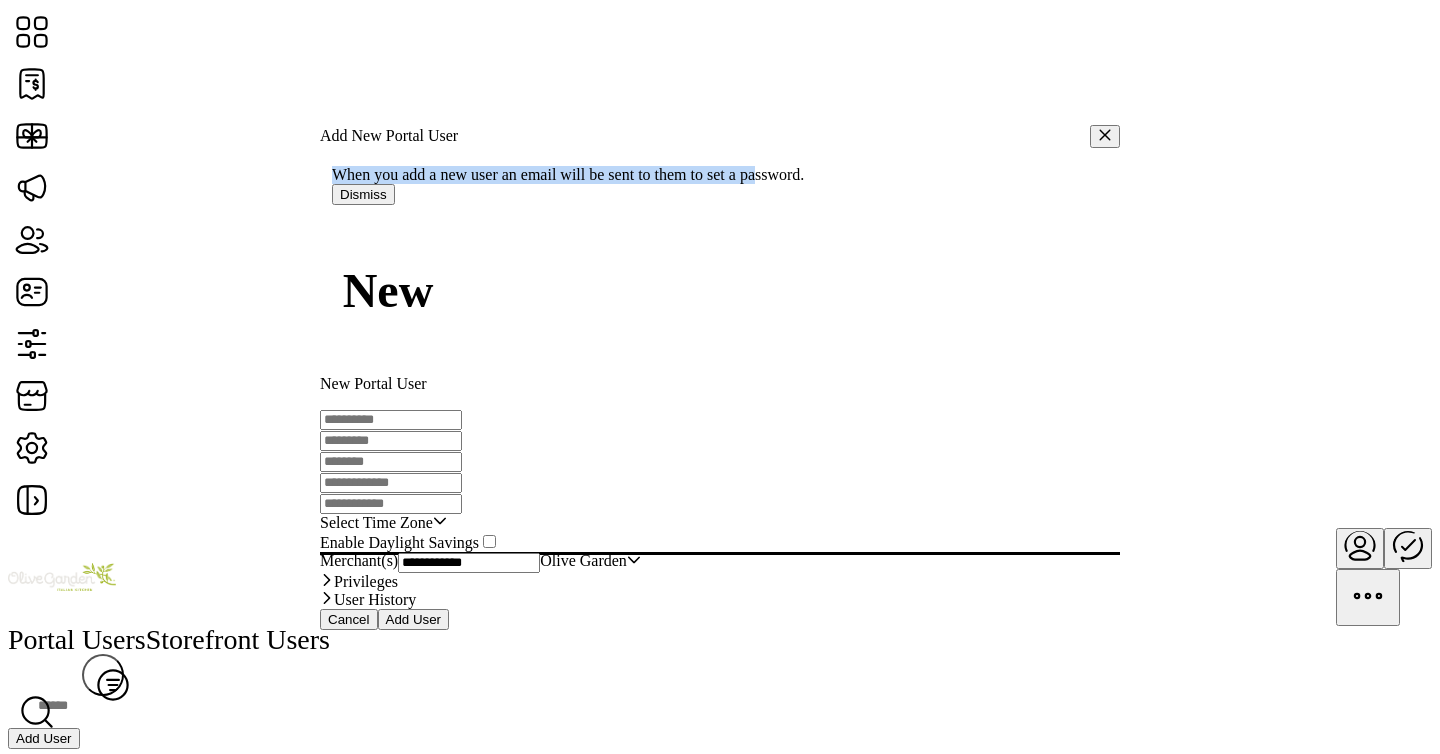 drag, startPoint x: 879, startPoint y: 125, endPoint x: 375, endPoint y: 129, distance: 504.01587 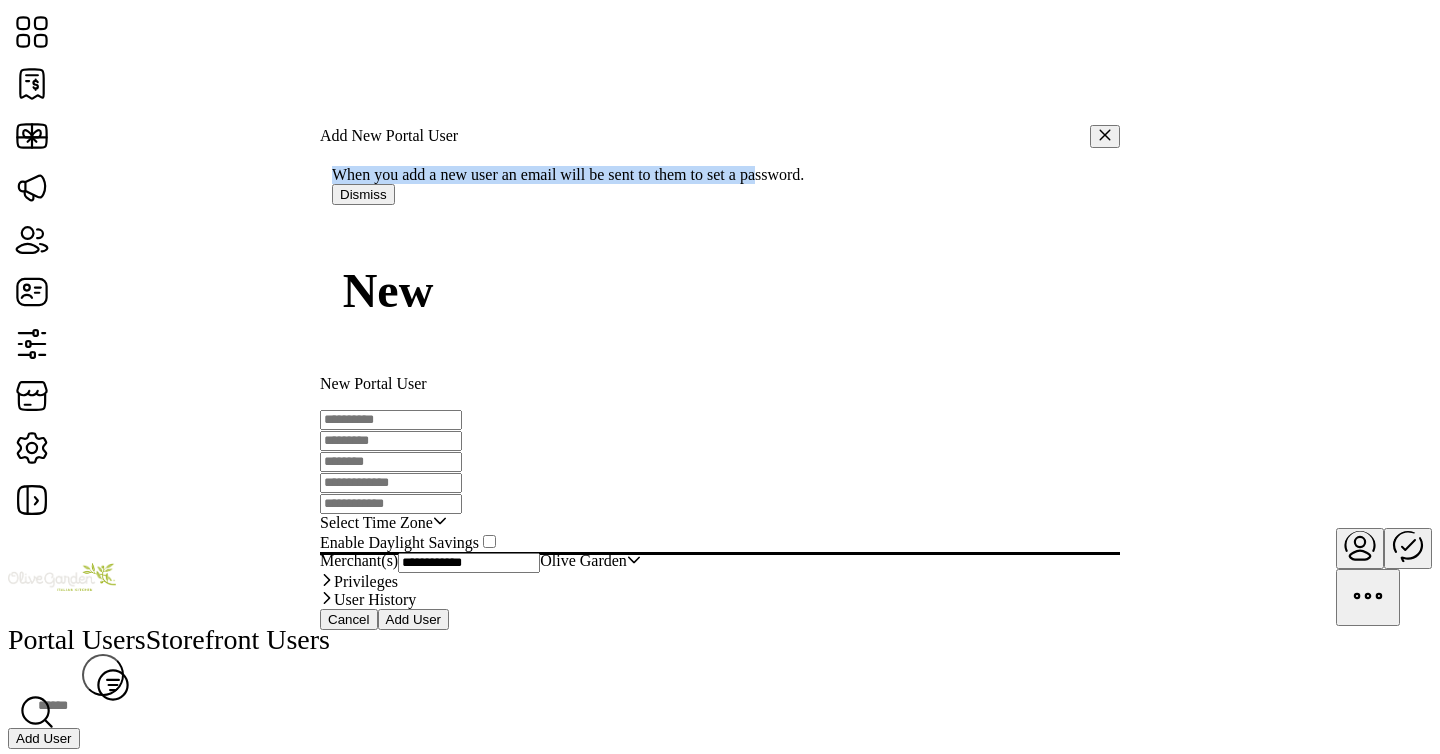 click on "When you add a new user an email will be sent to them to set a password." at bounding box center (568, 174) 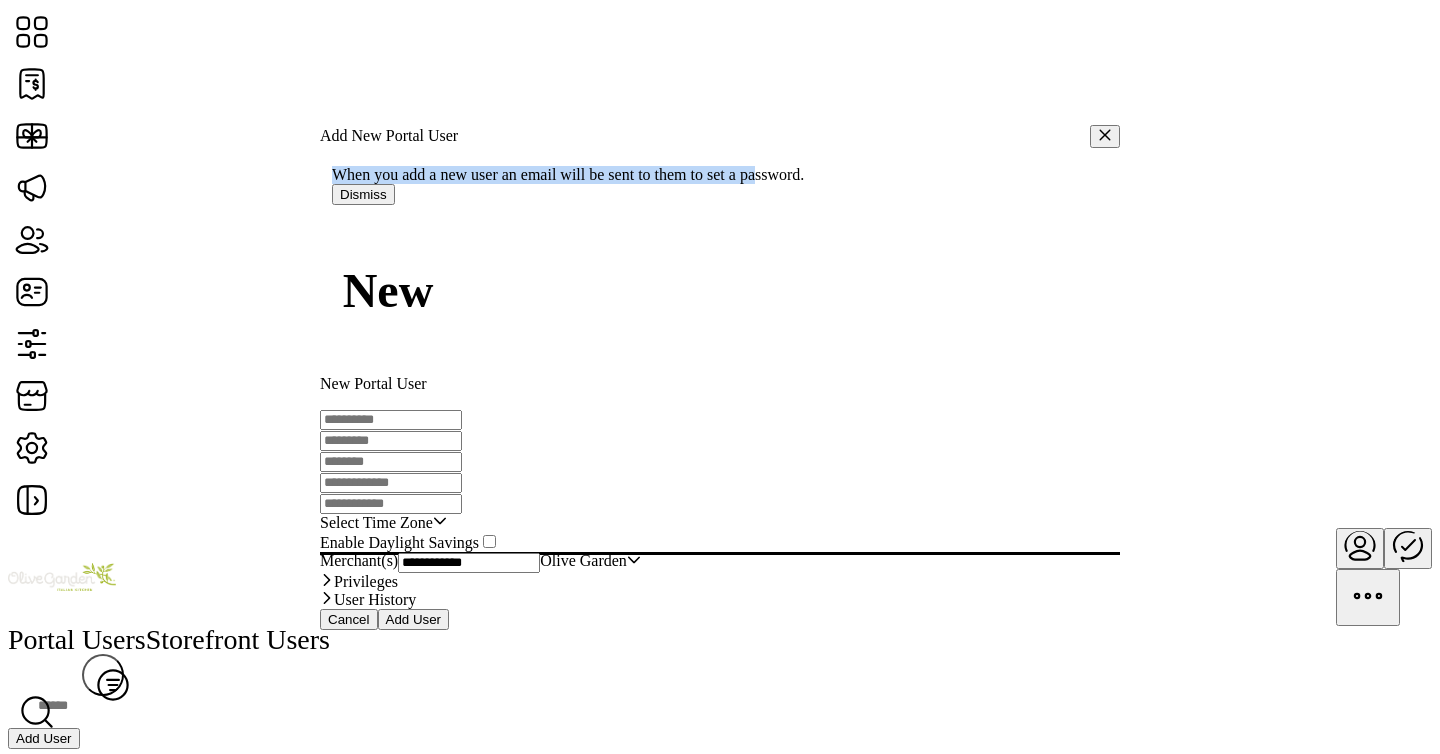 scroll, scrollTop: 8, scrollLeft: 0, axis: vertical 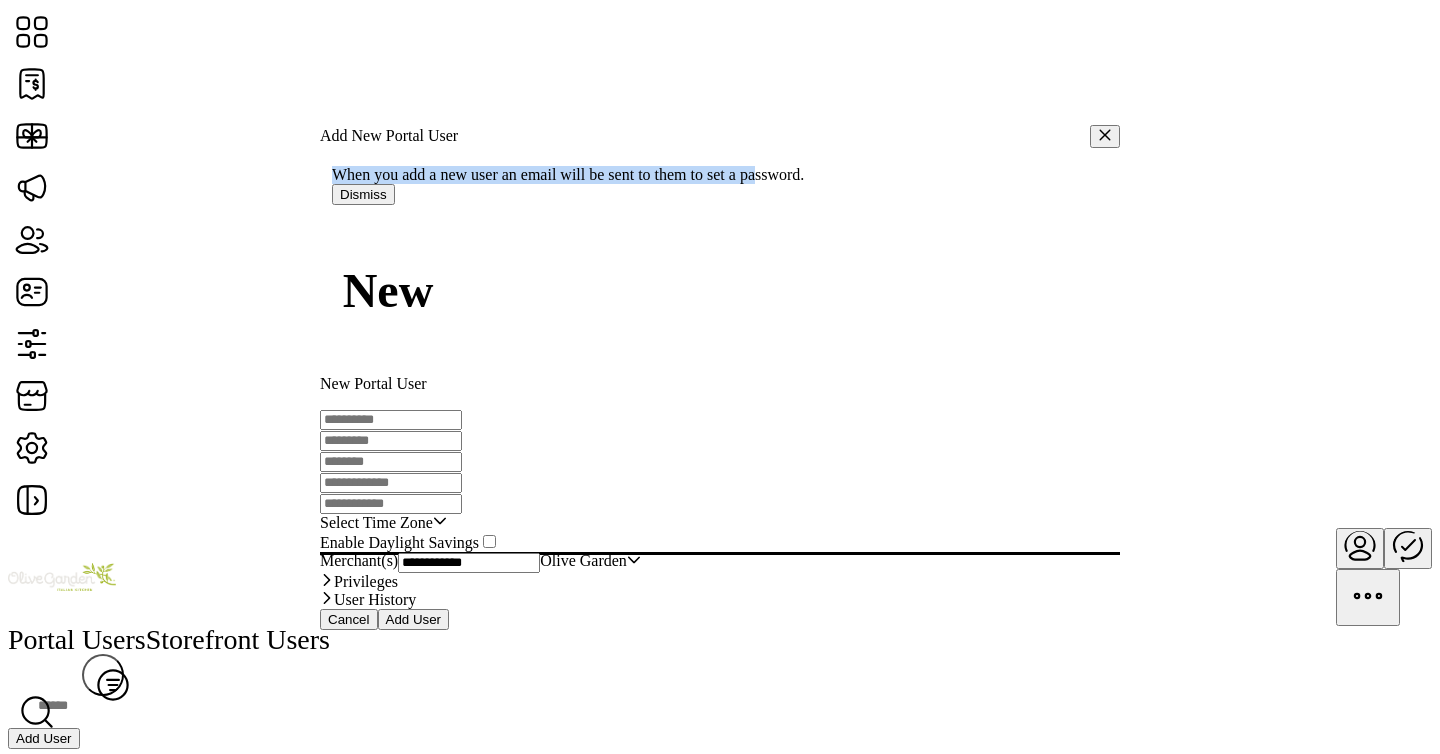 click on "Privileges" at bounding box center (720, 582) 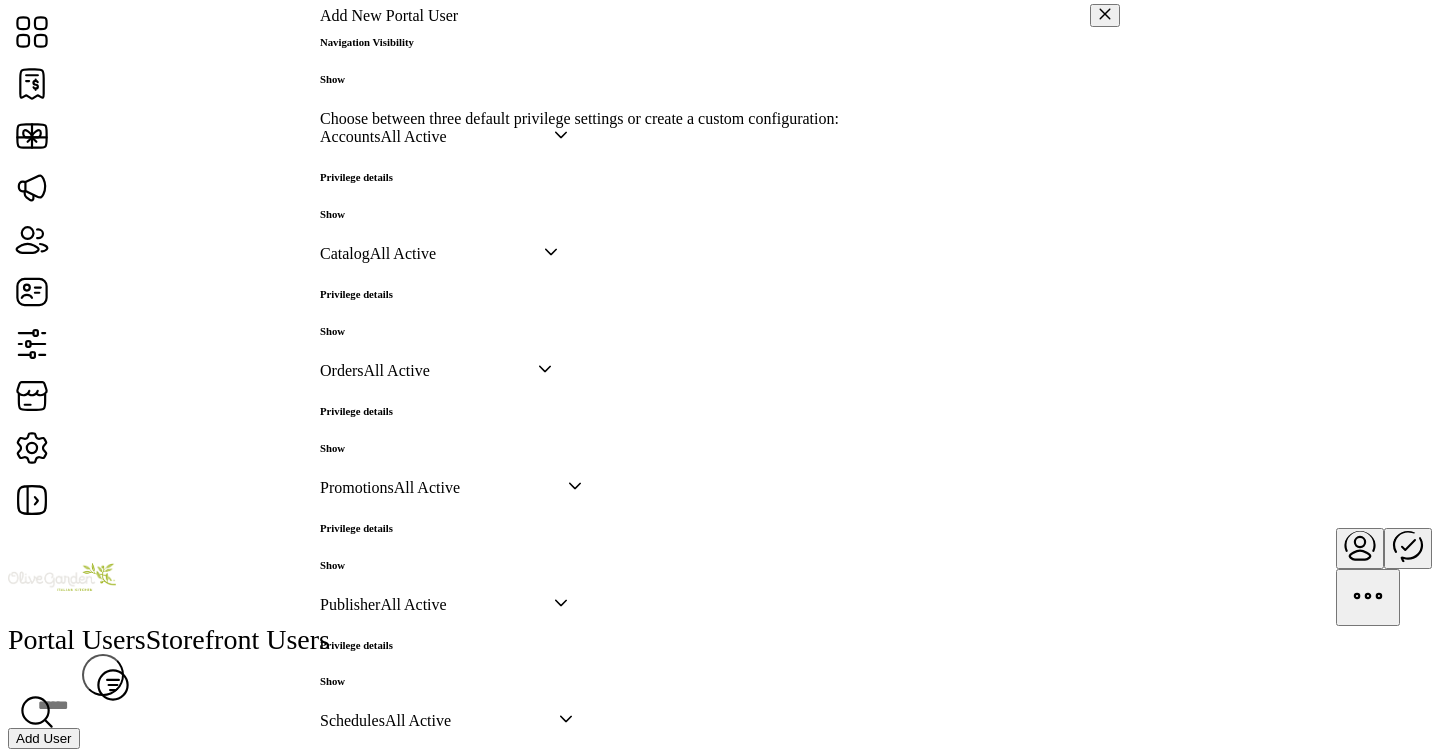 scroll, scrollTop: 483, scrollLeft: 0, axis: vertical 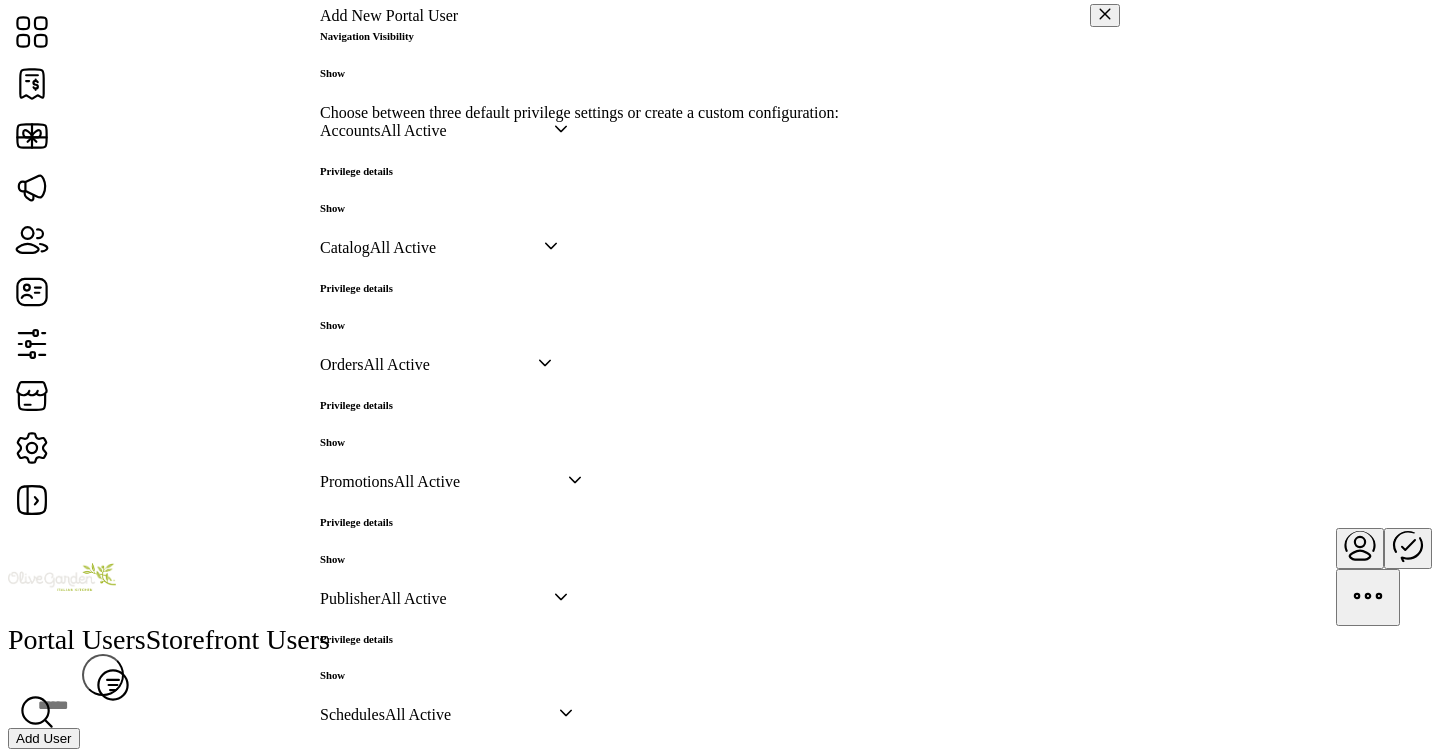 click on "Show" at bounding box center (367, 73) 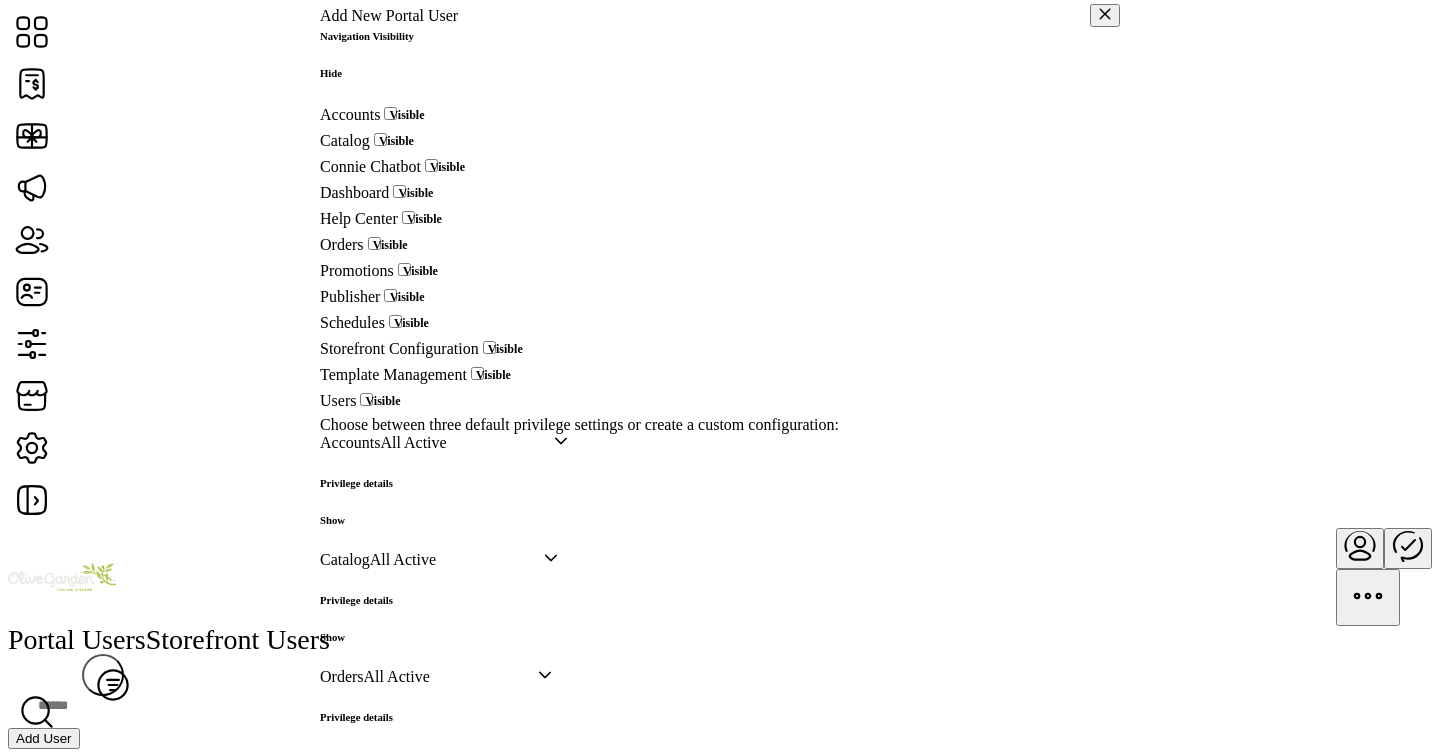 click at bounding box center [417, 117] 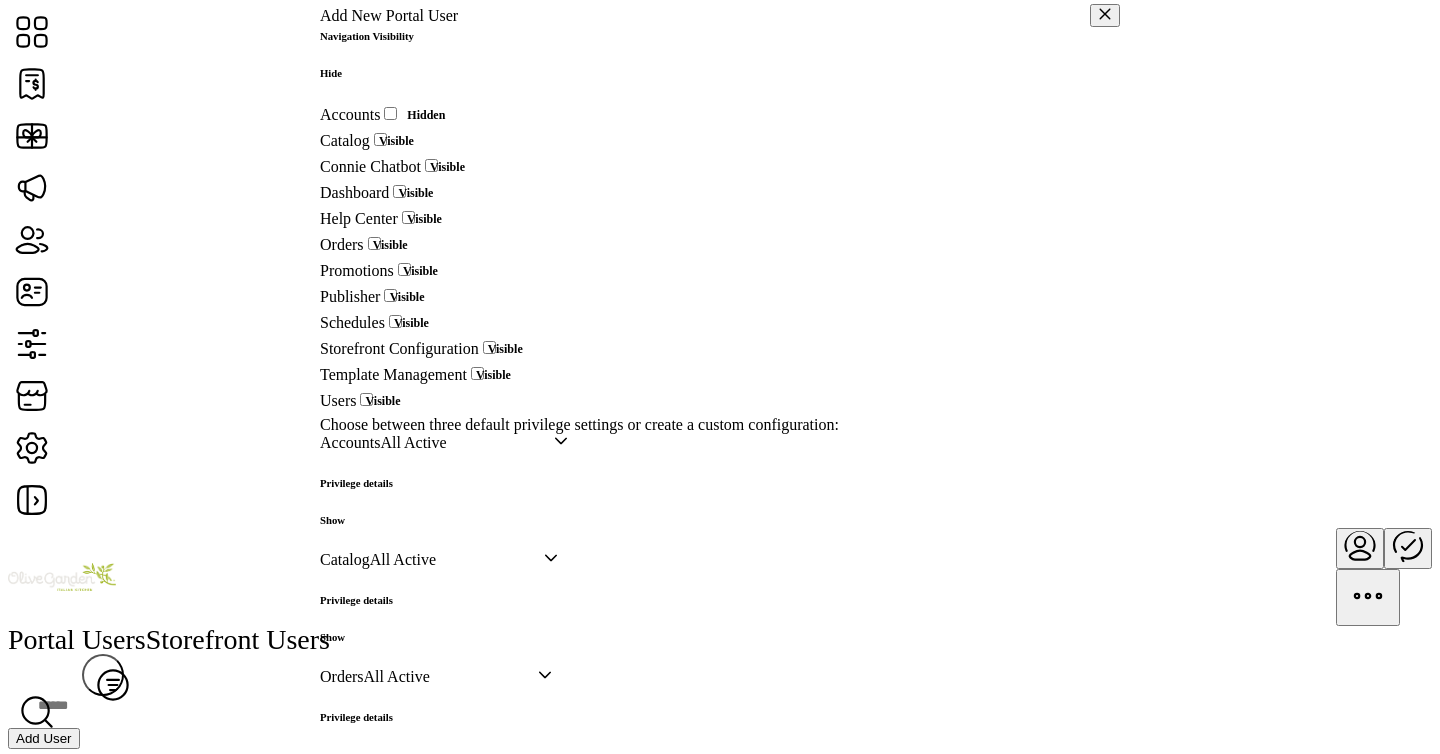 scroll, scrollTop: 11, scrollLeft: 6, axis: both 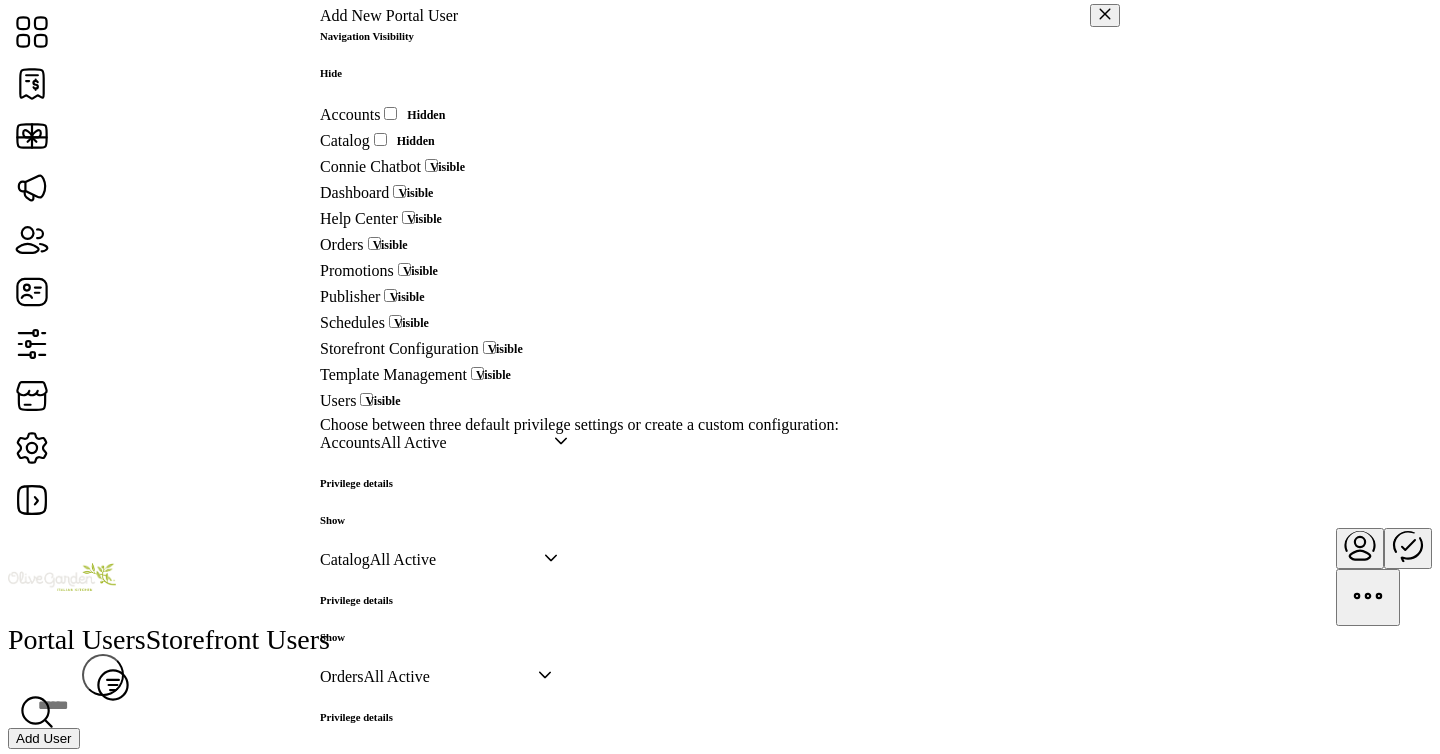 click at bounding box center [458, 169] 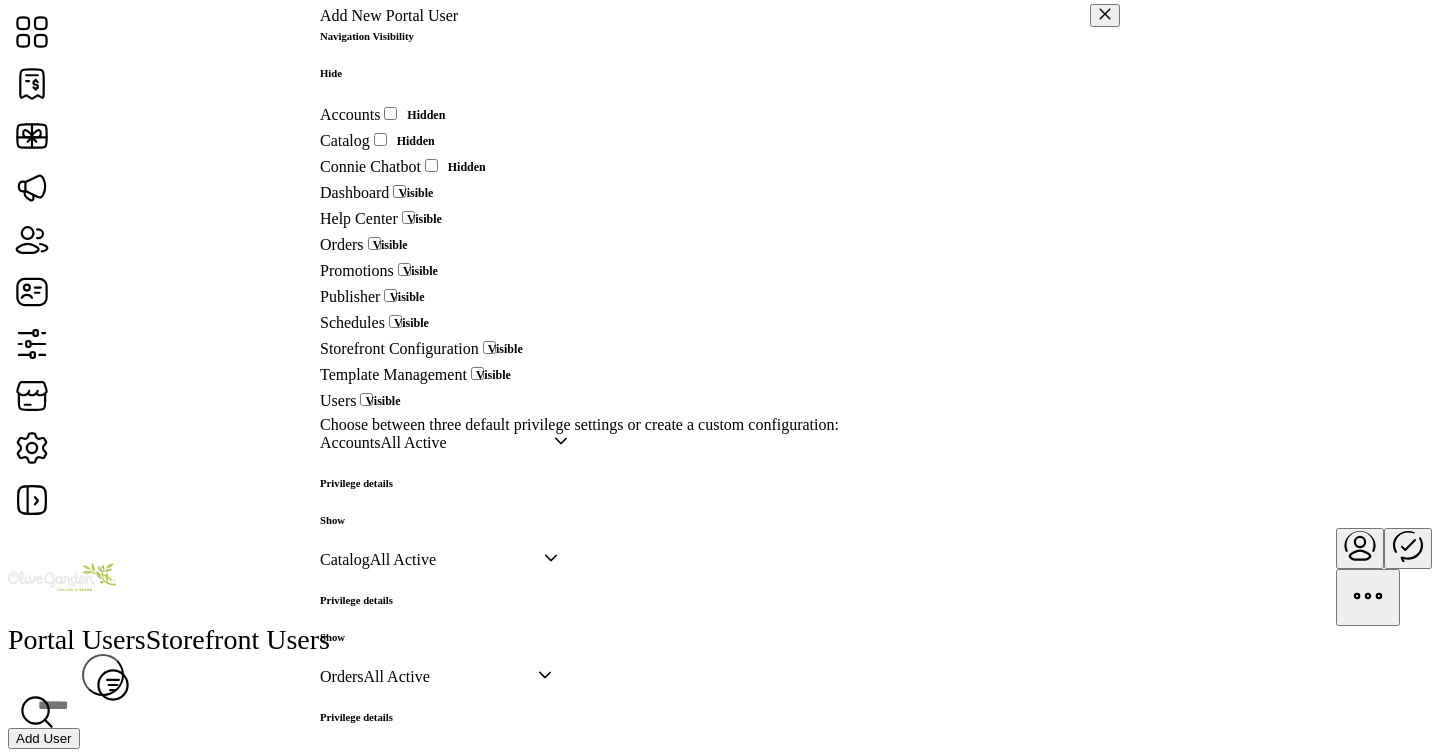 scroll, scrollTop: 11, scrollLeft: 6, axis: both 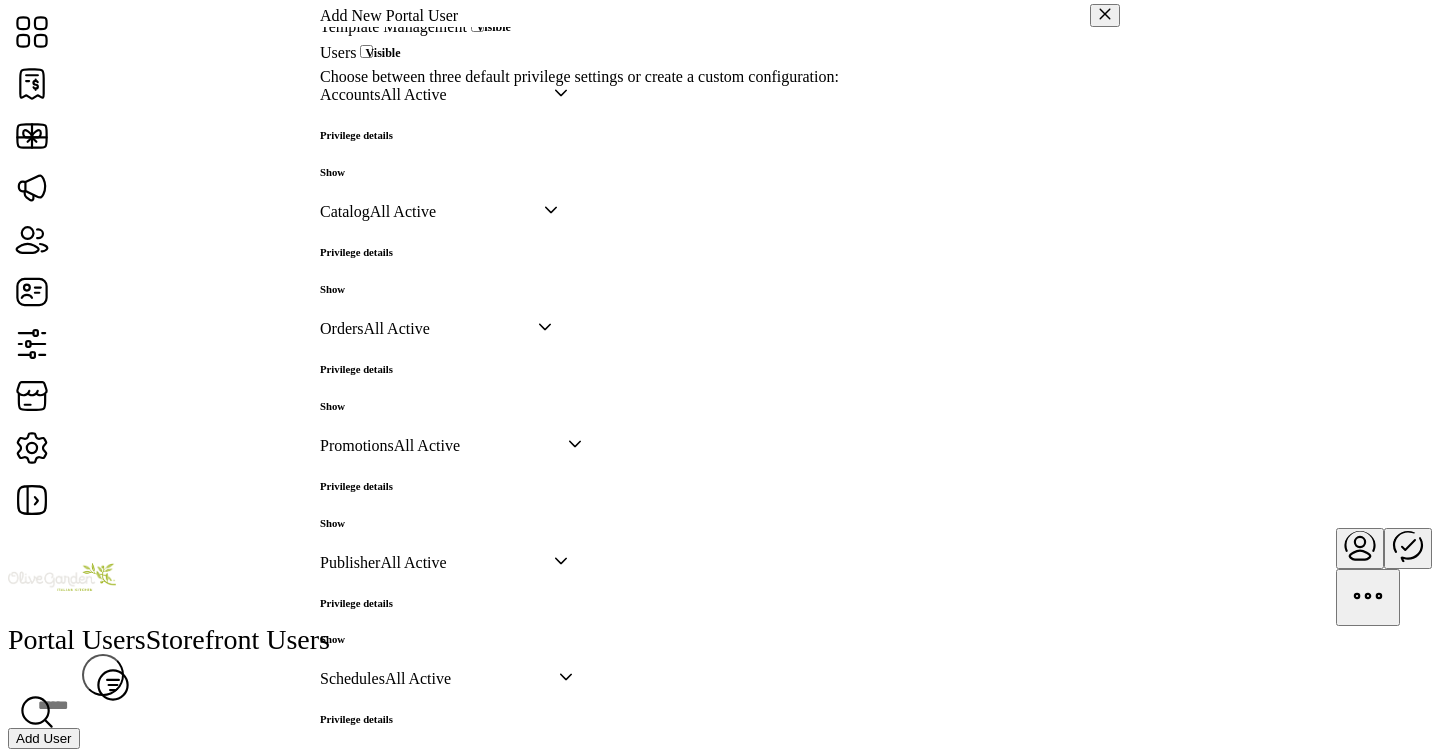 click on "Show" at bounding box center (356, 172) 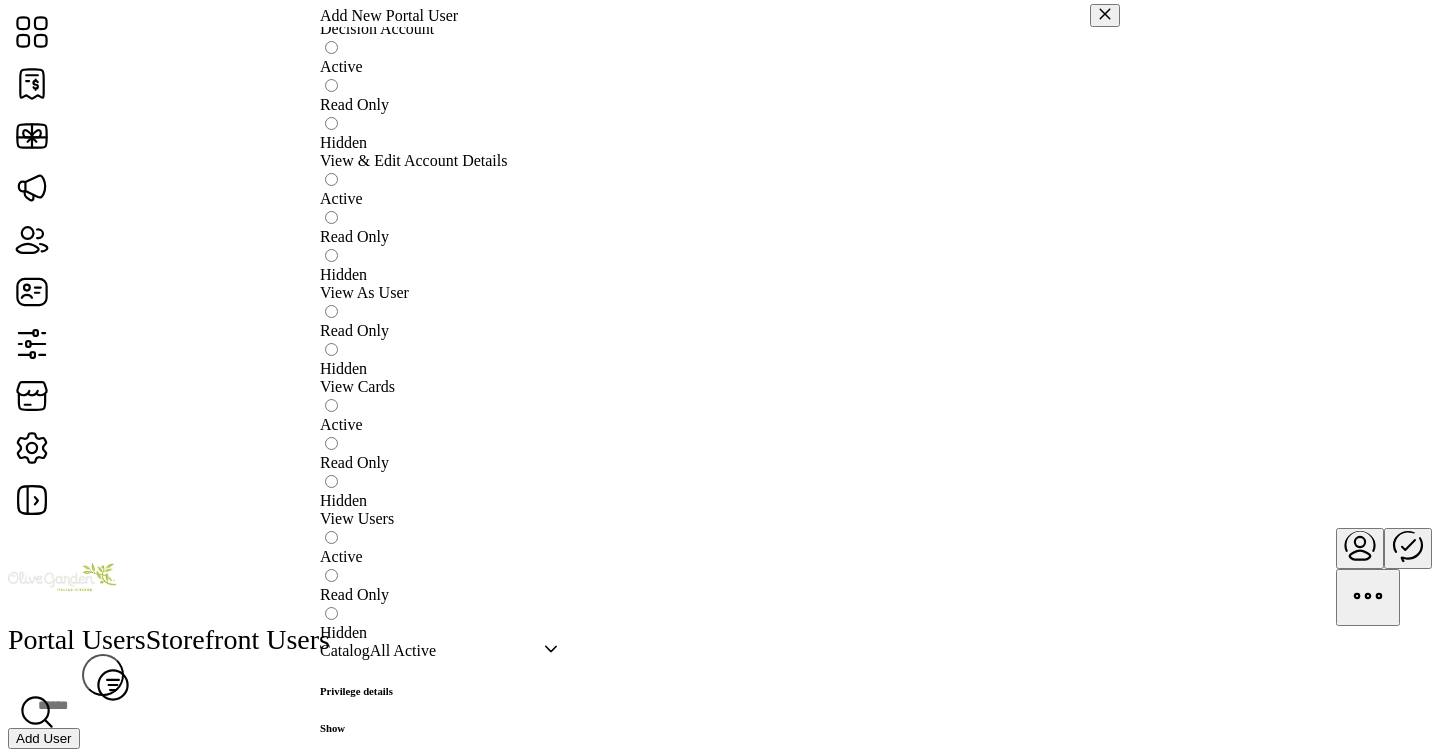 scroll, scrollTop: 1282, scrollLeft: 0, axis: vertical 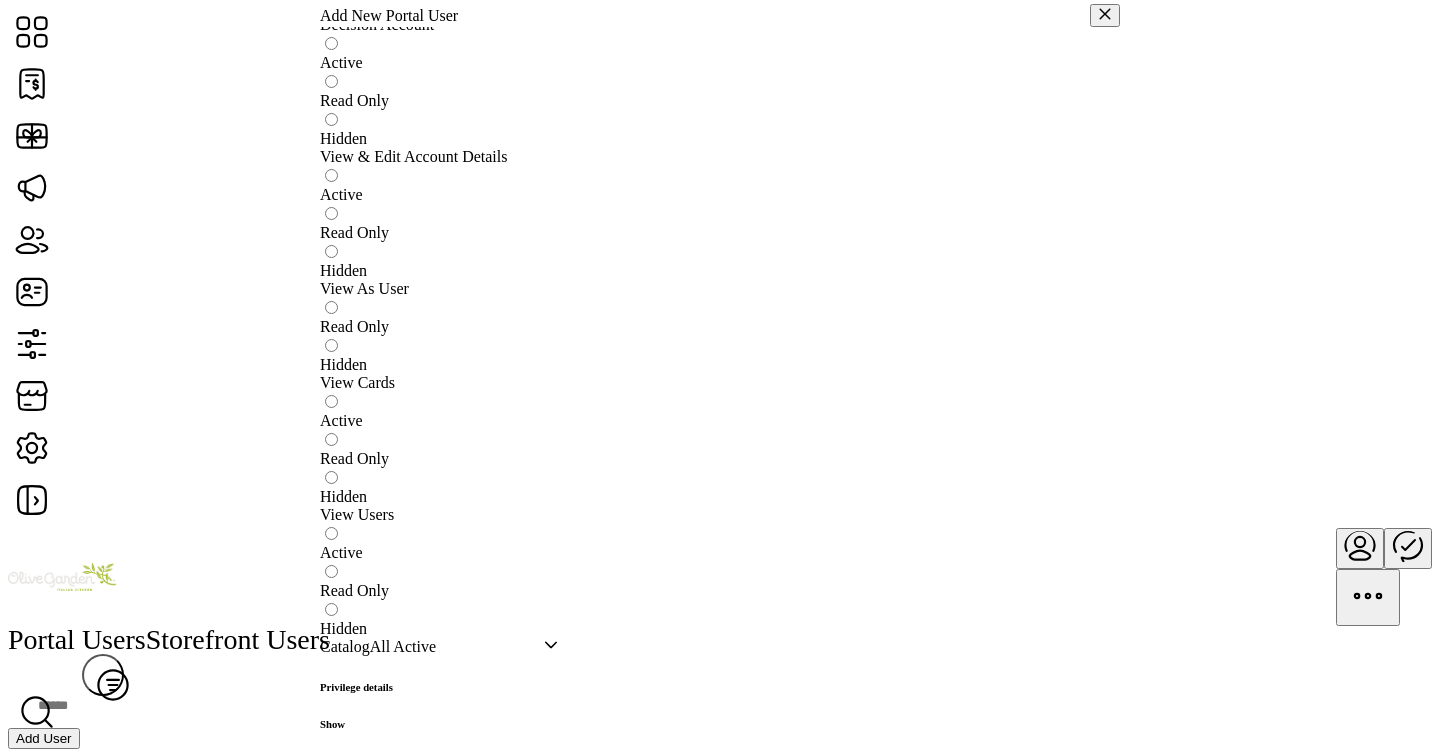 click at bounding box center (551, 645) 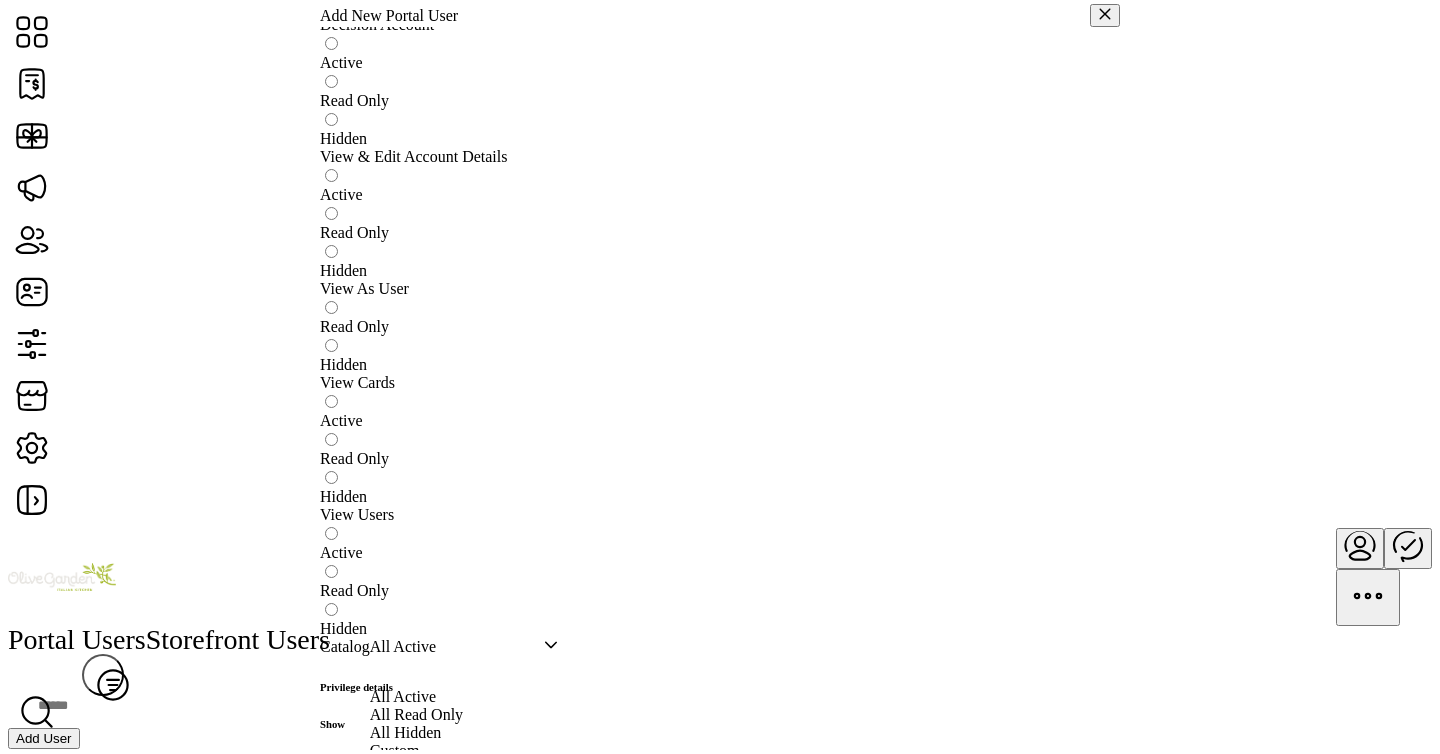 click on "All Hidden" at bounding box center [406, 732] 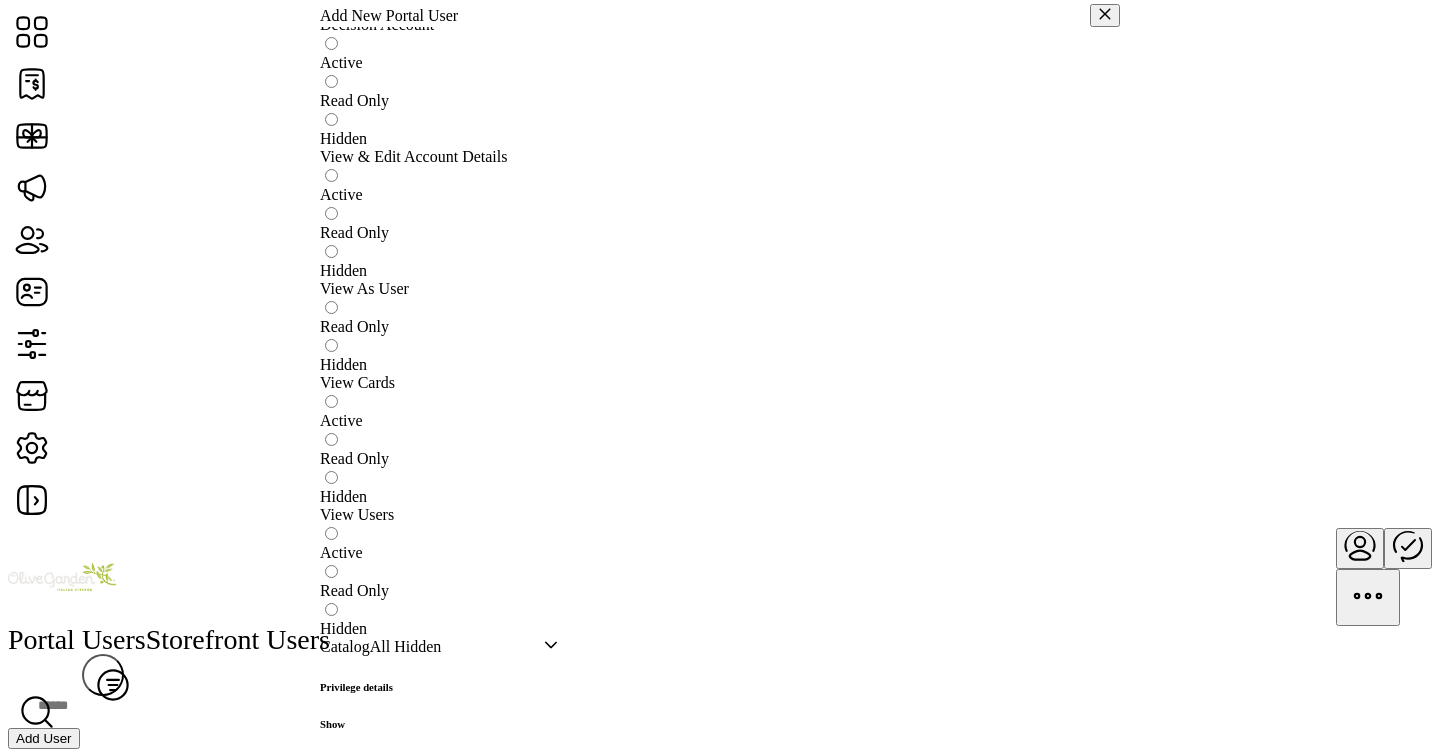 click at bounding box center (551, 645) 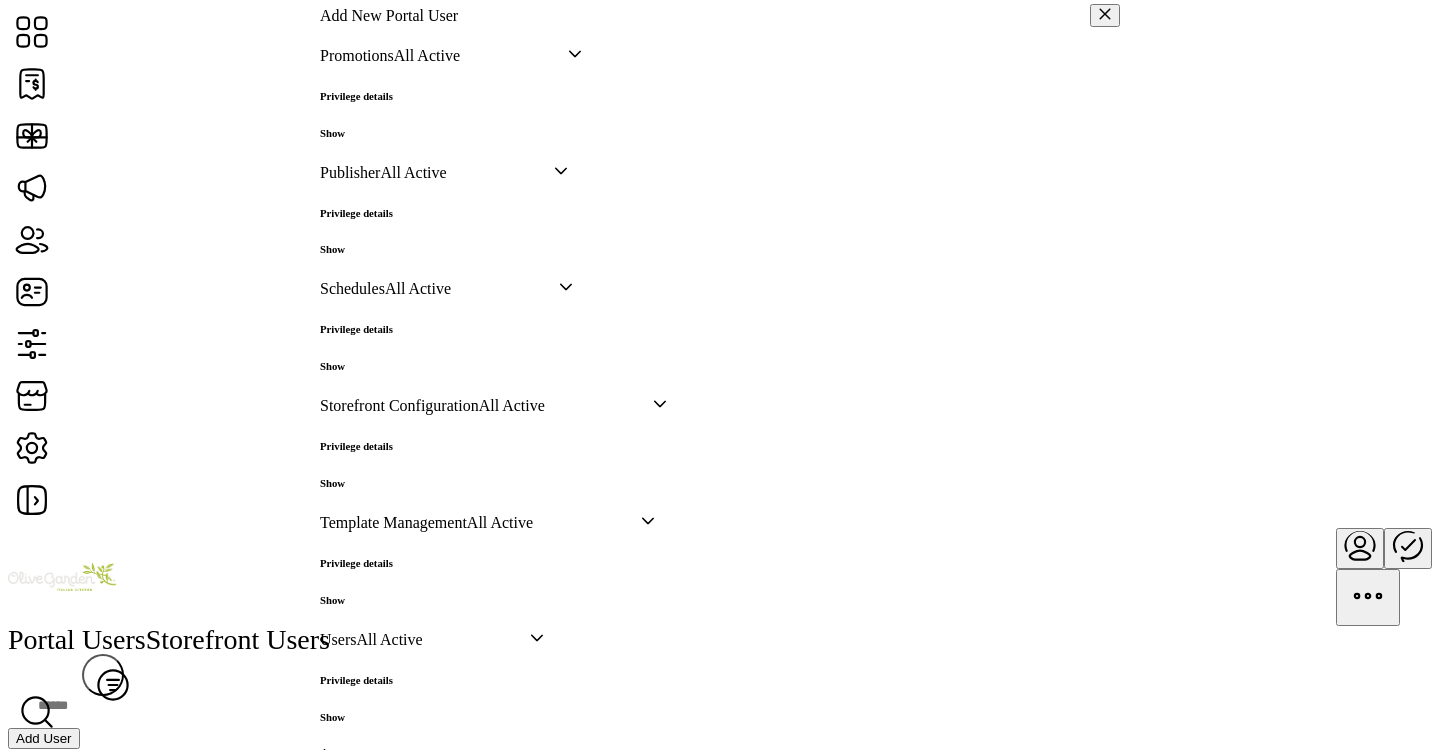 scroll, scrollTop: 2301, scrollLeft: 0, axis: vertical 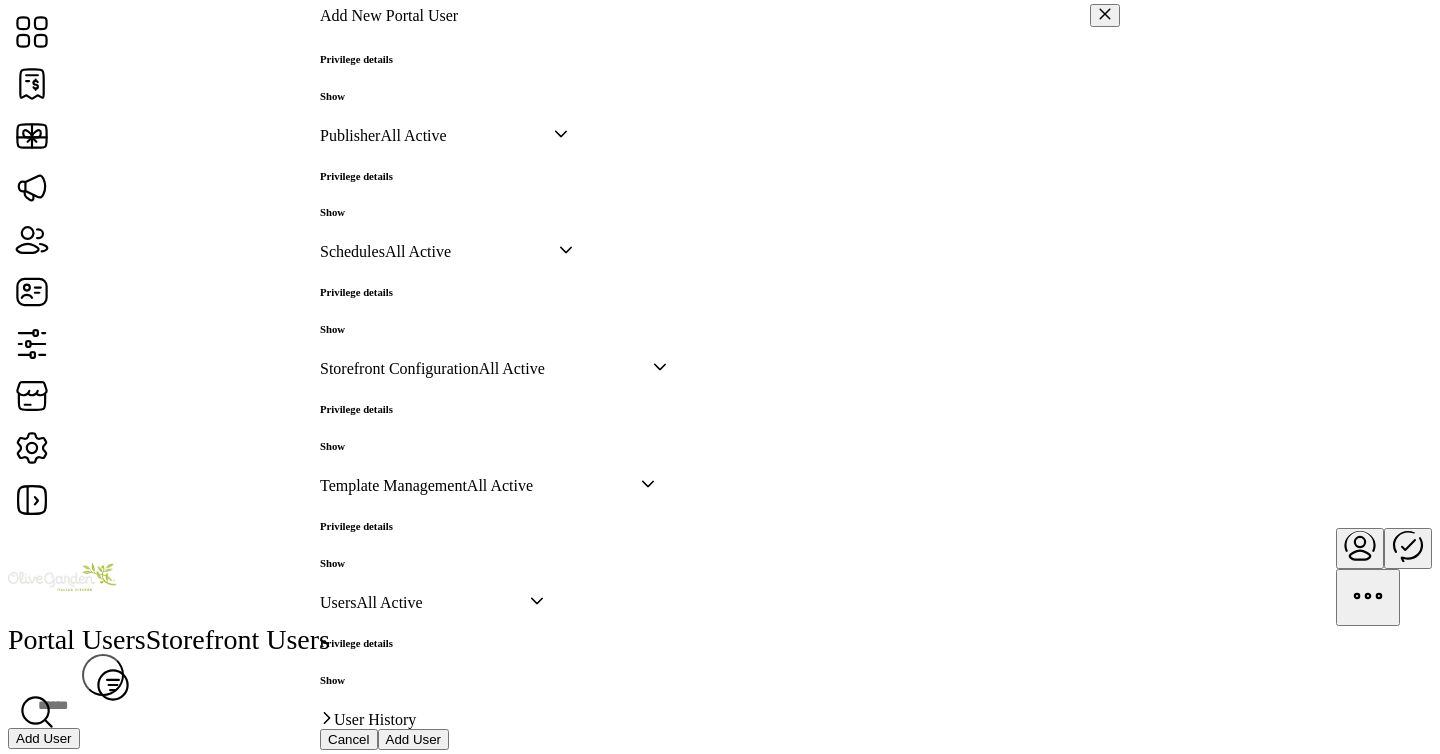 click at bounding box center [1105, 14] 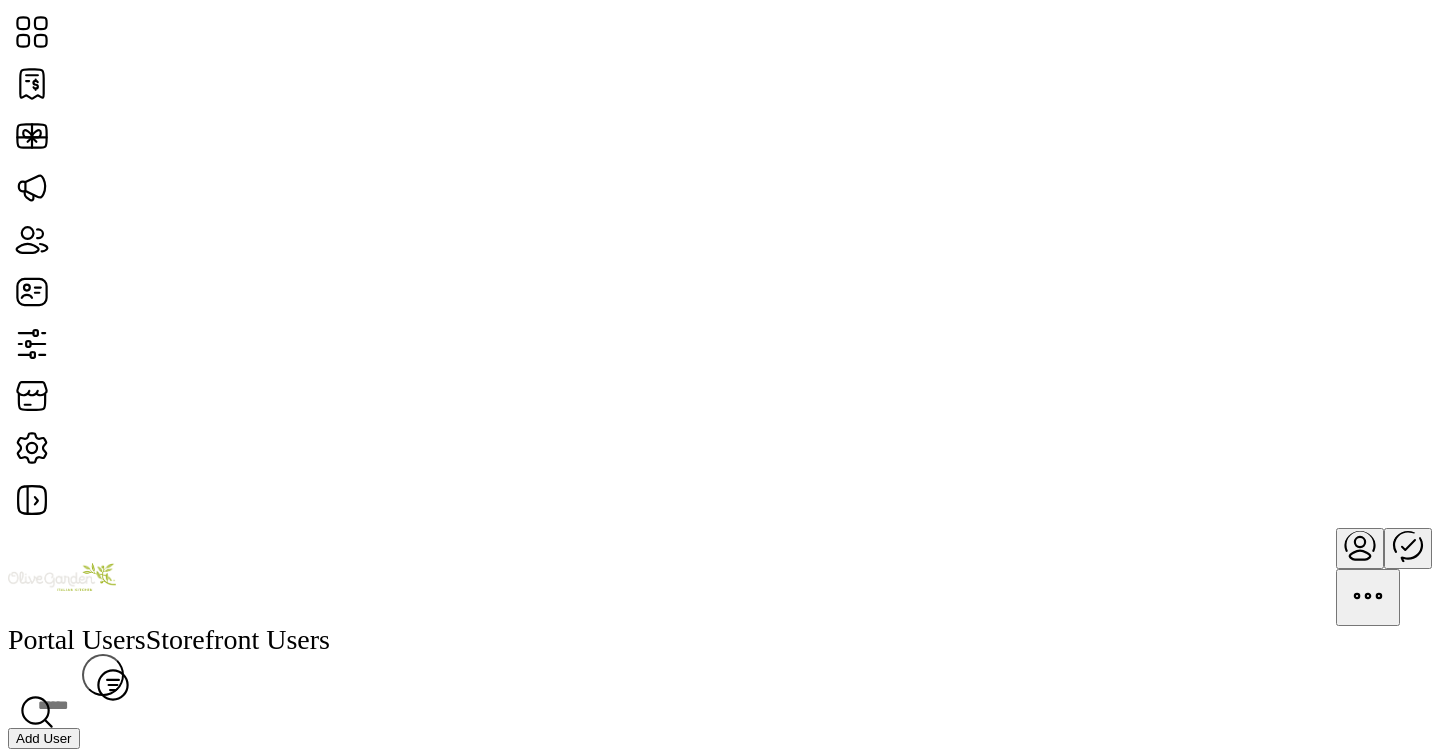 scroll, scrollTop: 3322, scrollLeft: 0, axis: vertical 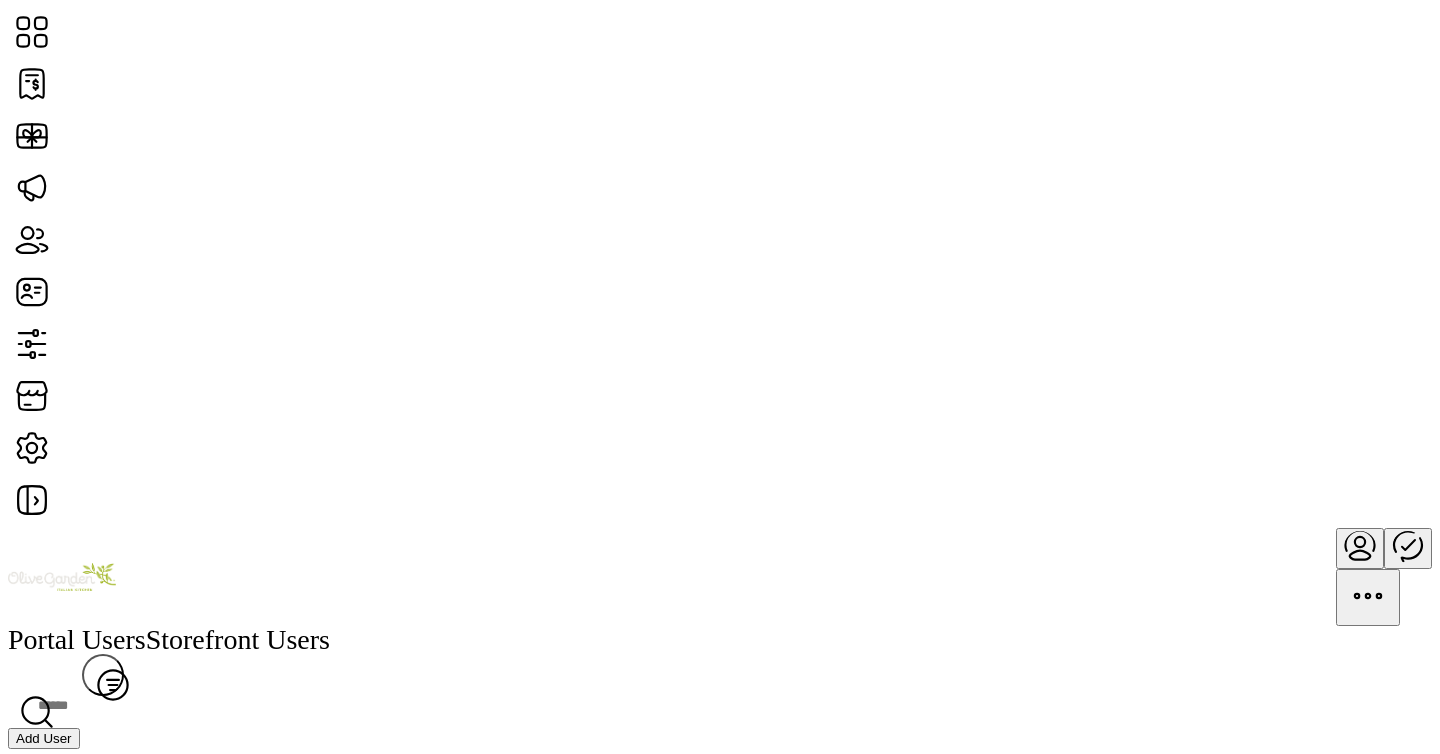 click at bounding box center [1263, 1203] 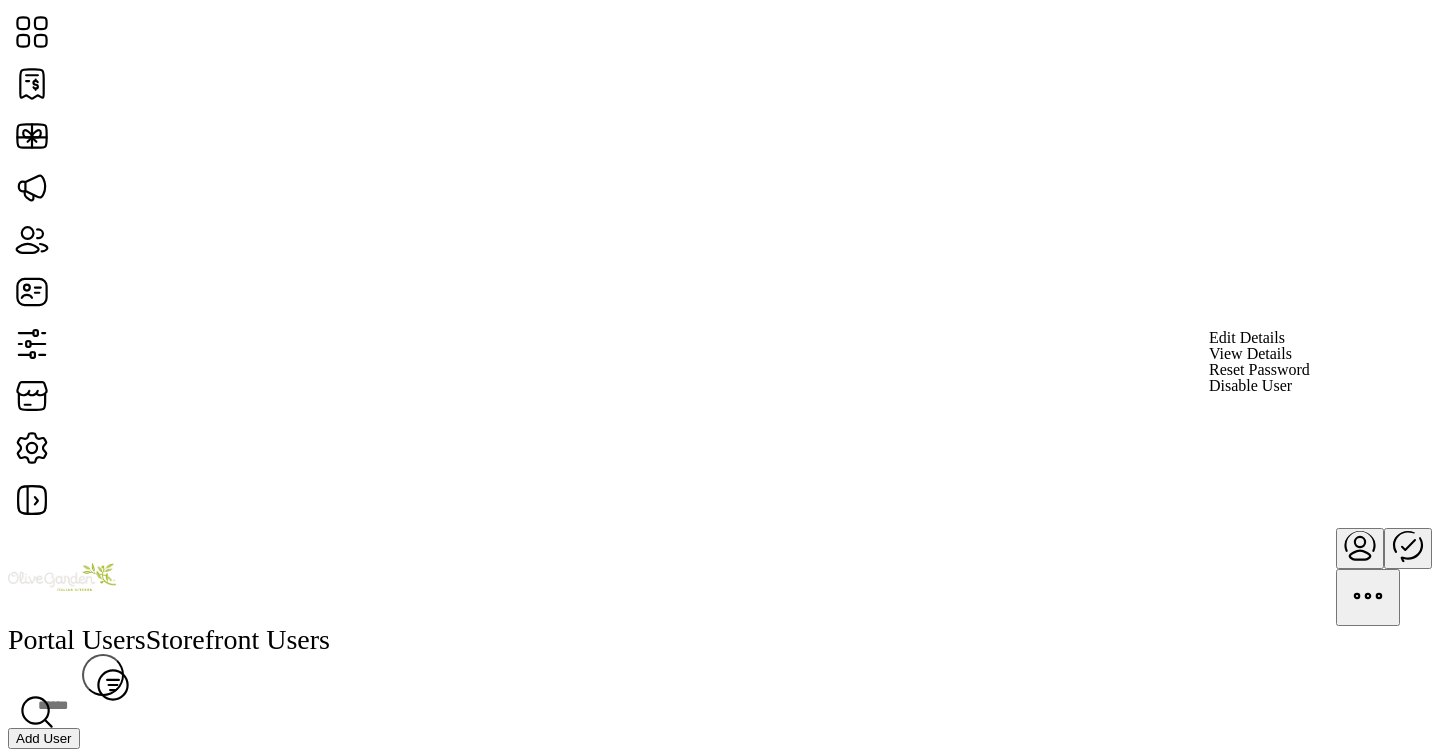 click on "[EMAIL]" at bounding box center (720, 942) 